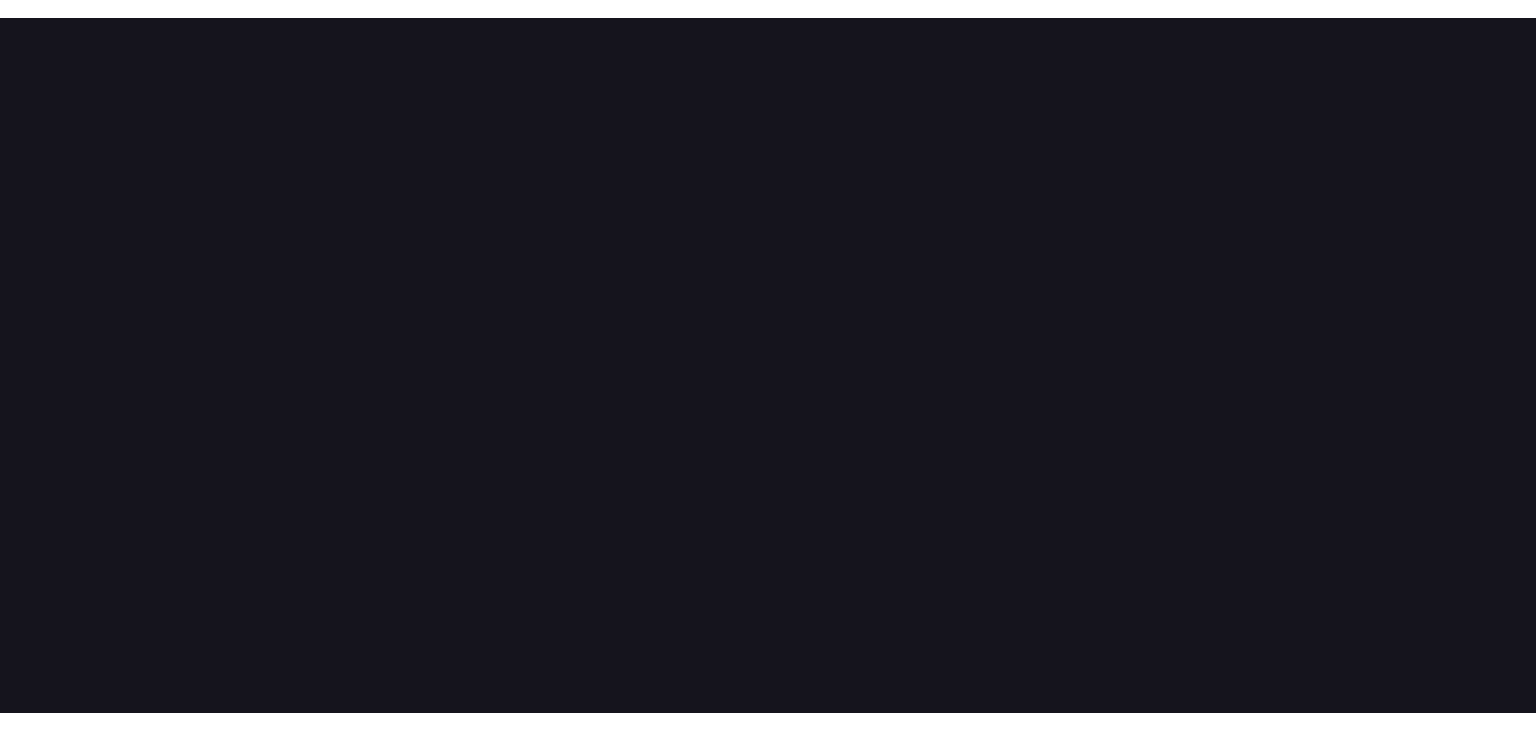 scroll, scrollTop: 0, scrollLeft: 0, axis: both 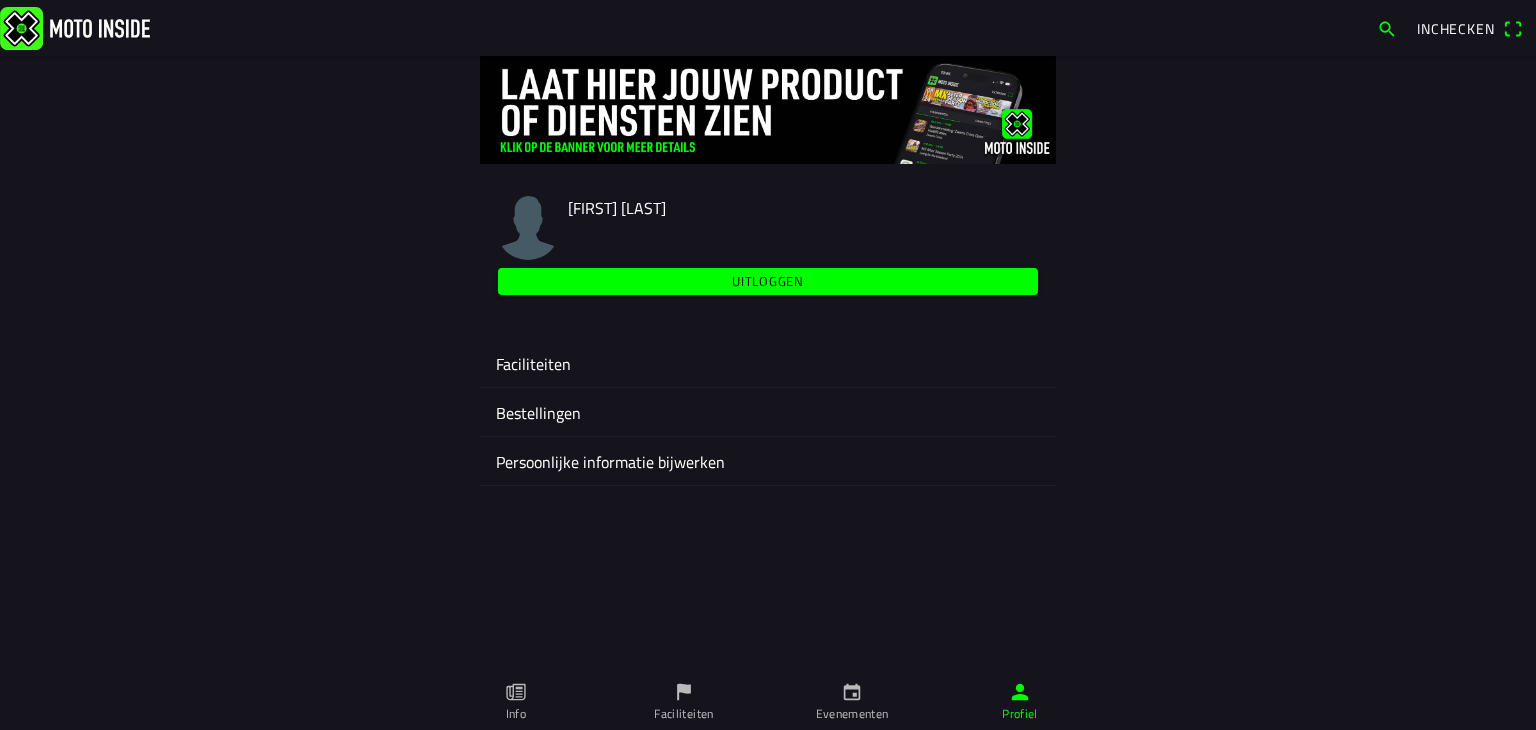 click 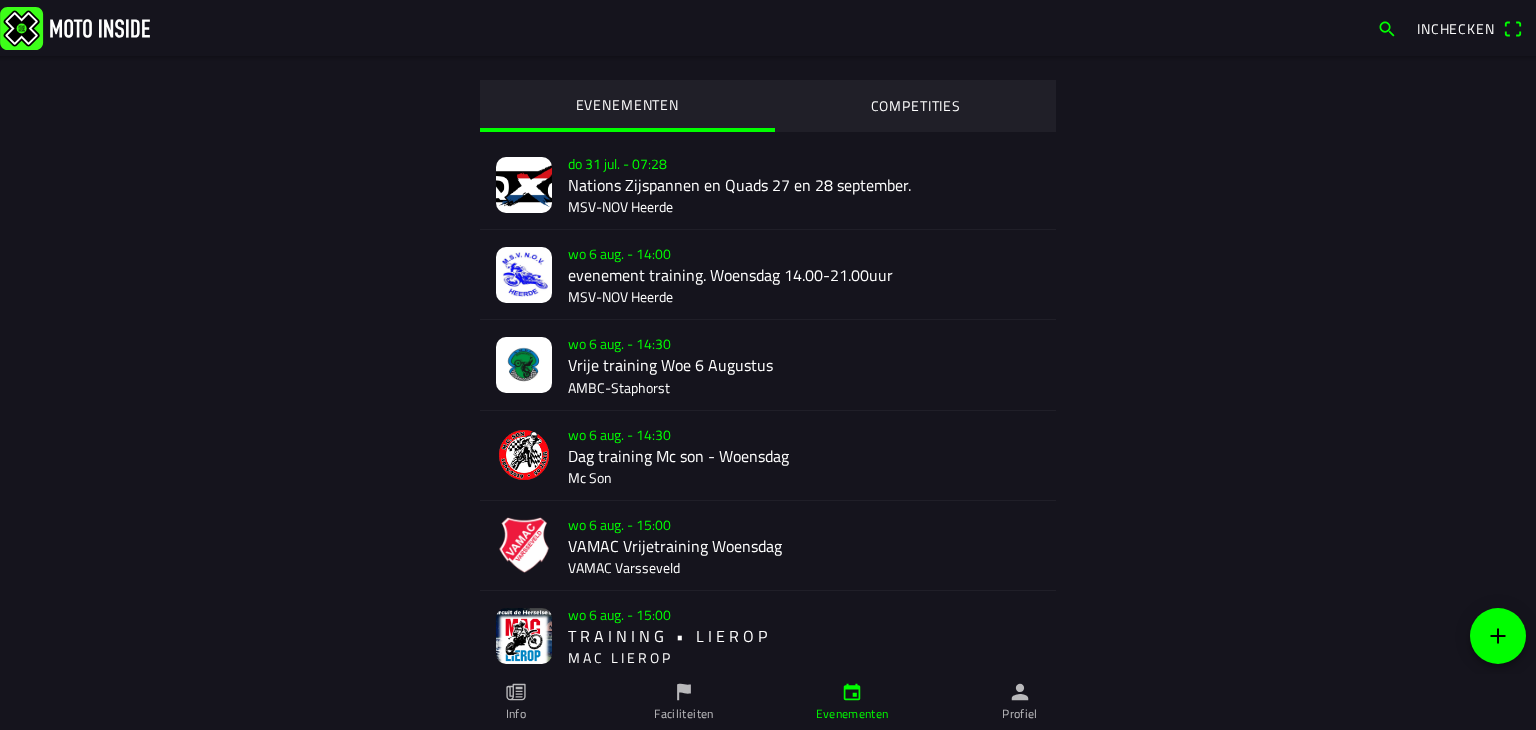 click on "wo [DATE] - [TIME] VAMAC Vrijetraining Woensdag VAMAC Varsseveld" 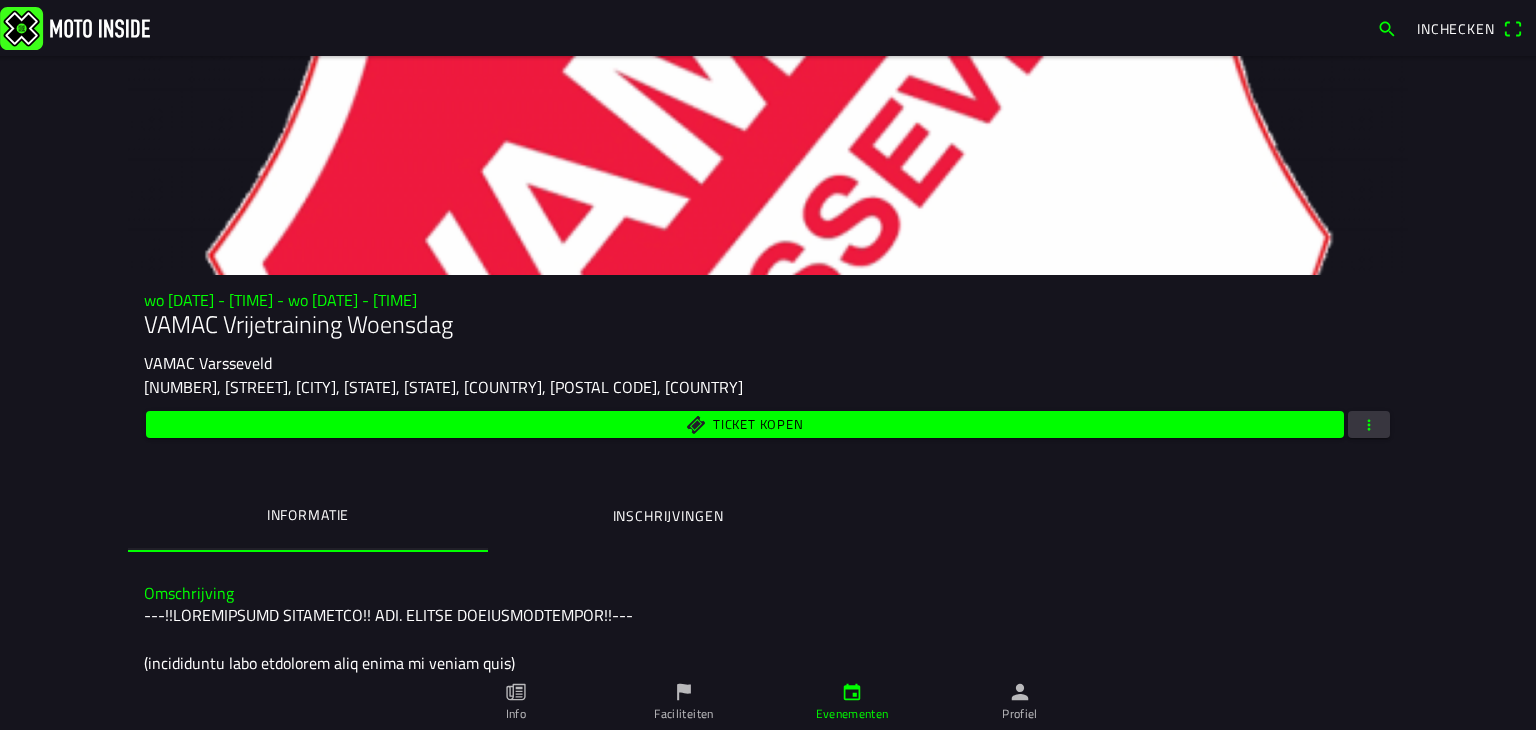 click at bounding box center (1369, 424) 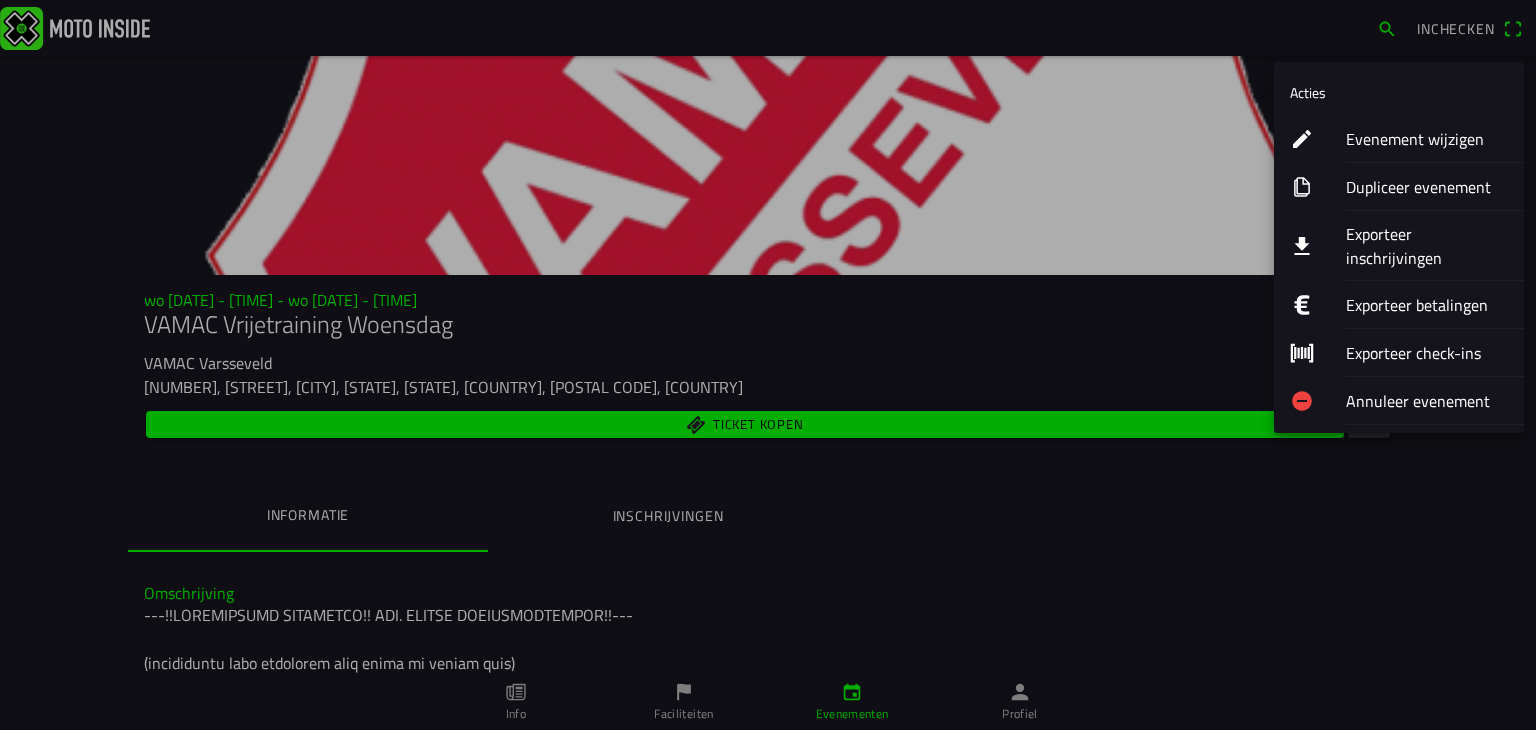 click on "Exporteer inschrijvingen" 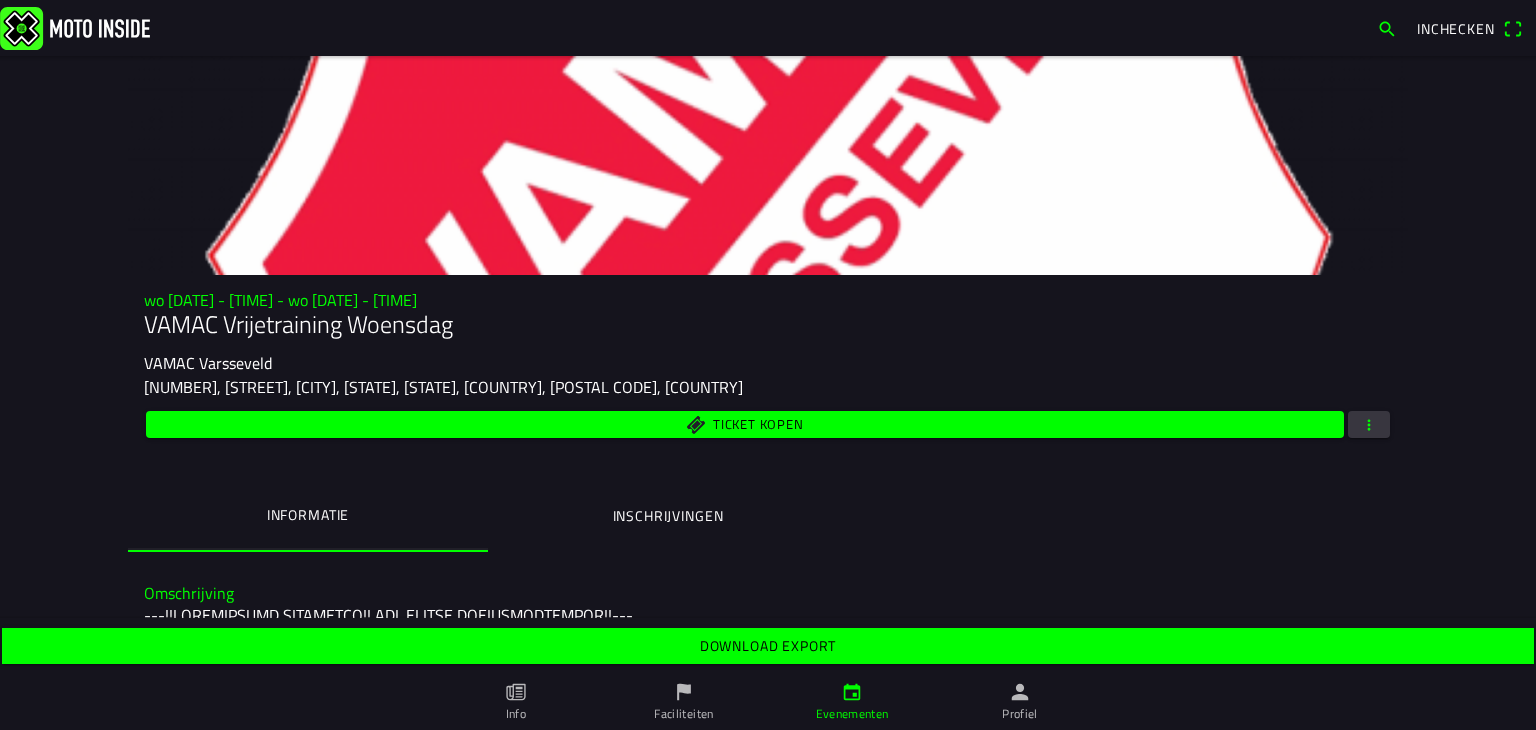 click on "Download export" 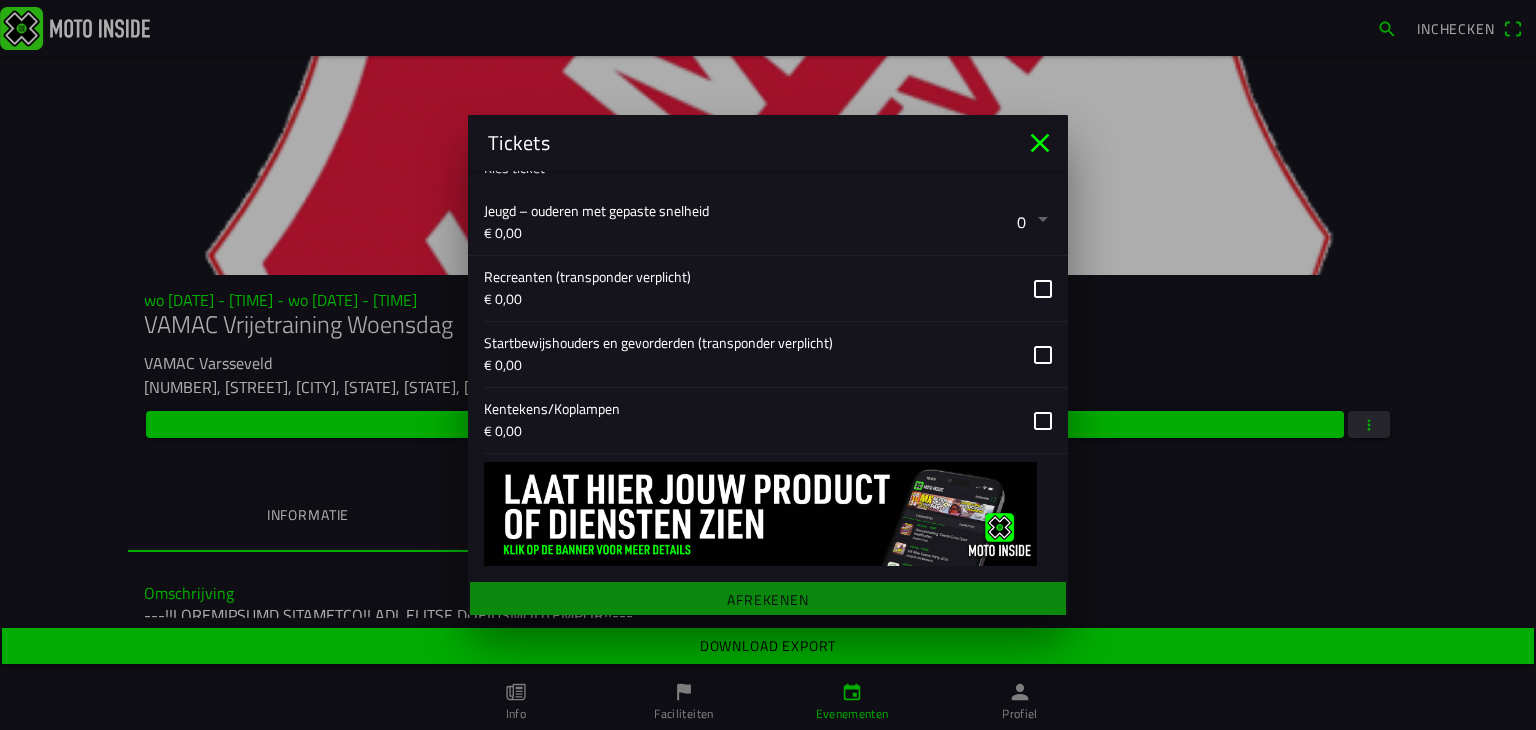 scroll, scrollTop: 866, scrollLeft: 0, axis: vertical 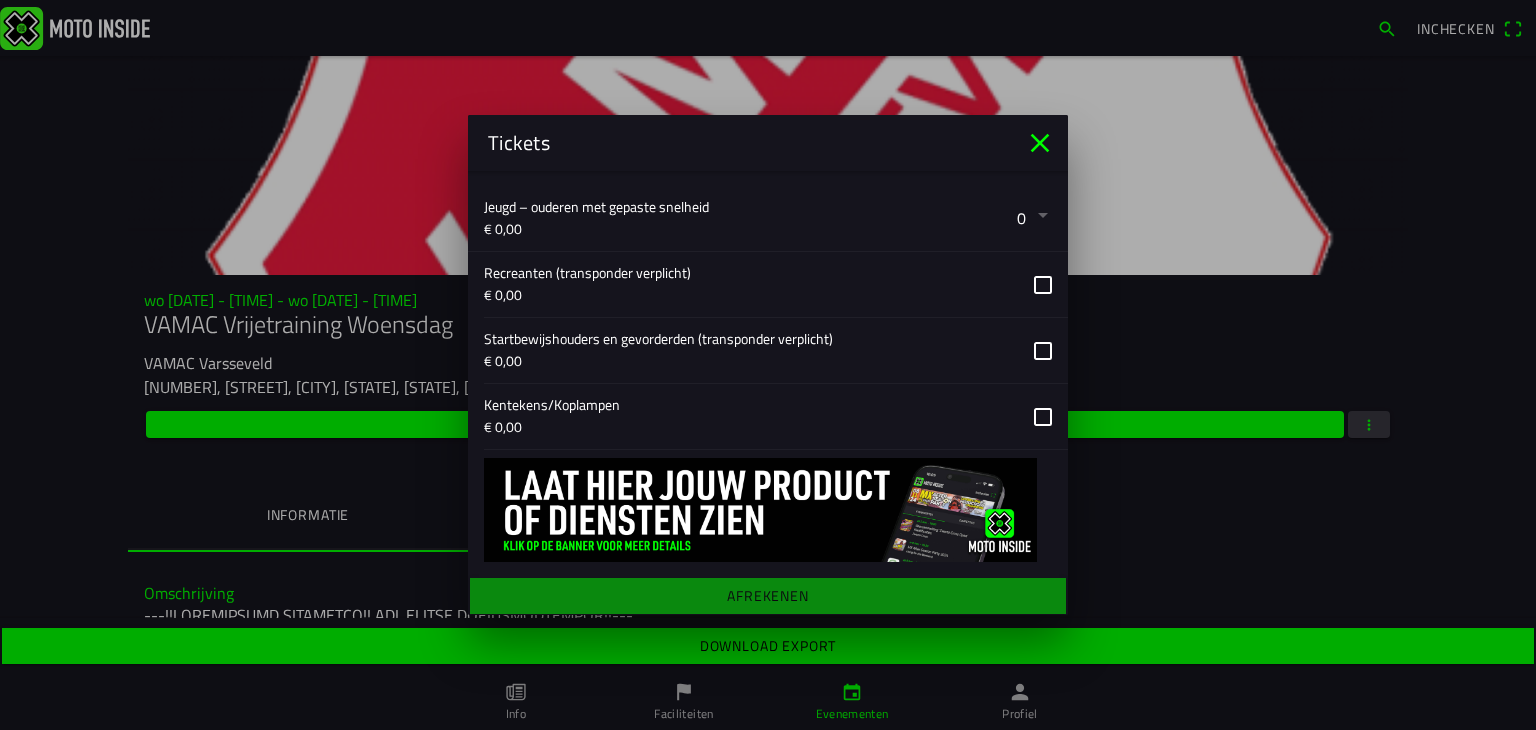 click 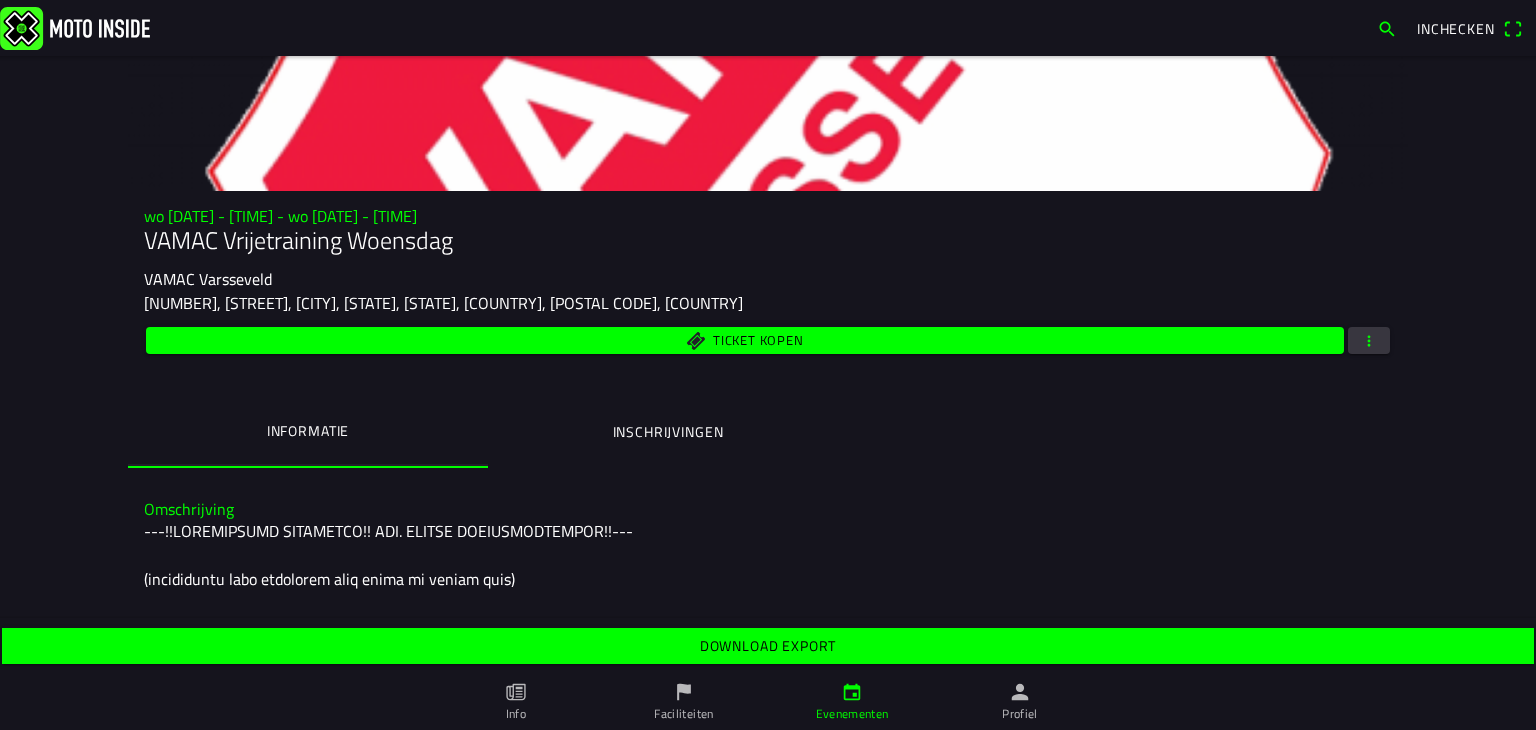 scroll, scrollTop: 300, scrollLeft: 0, axis: vertical 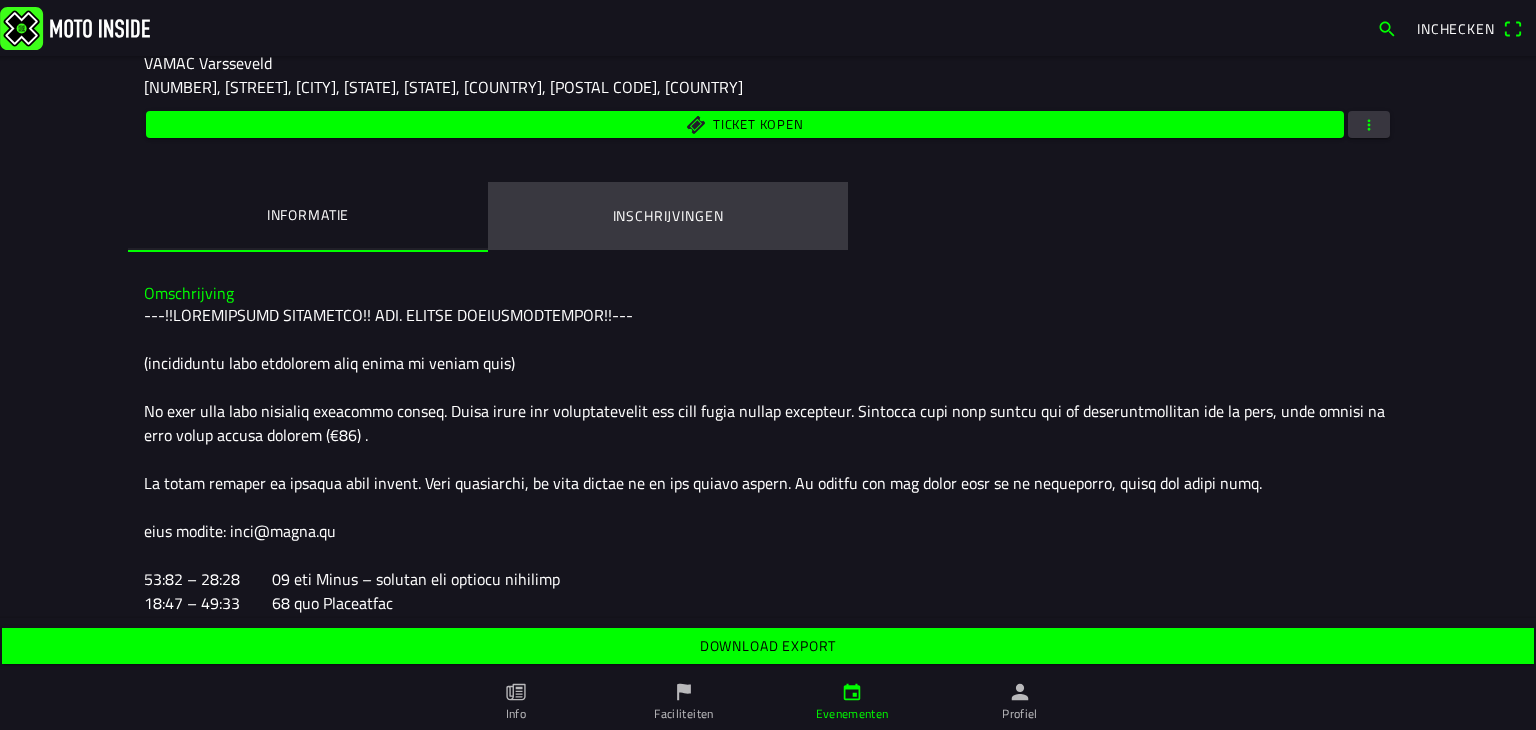 click on "Inschrijvingen" at bounding box center (668, 216) 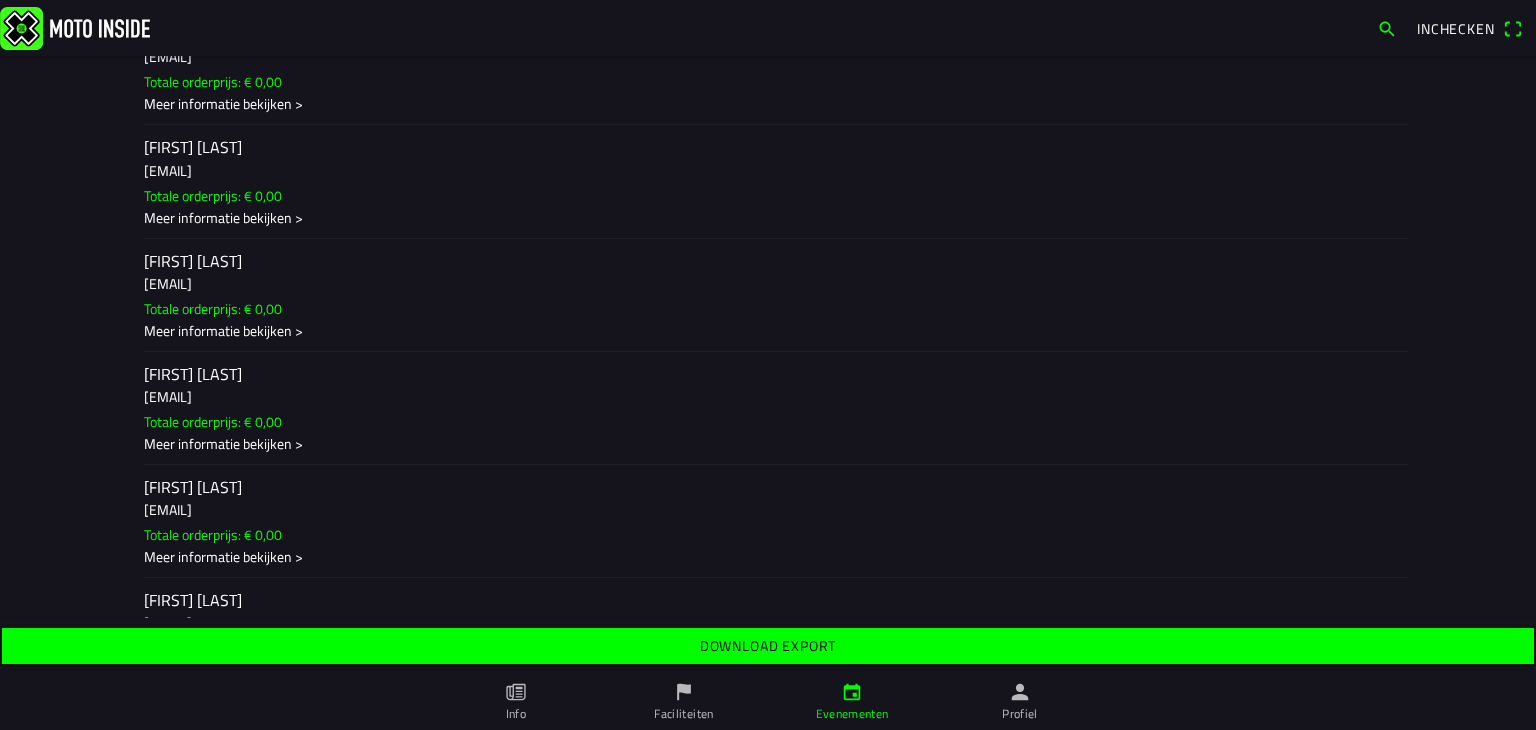 scroll, scrollTop: 1300, scrollLeft: 0, axis: vertical 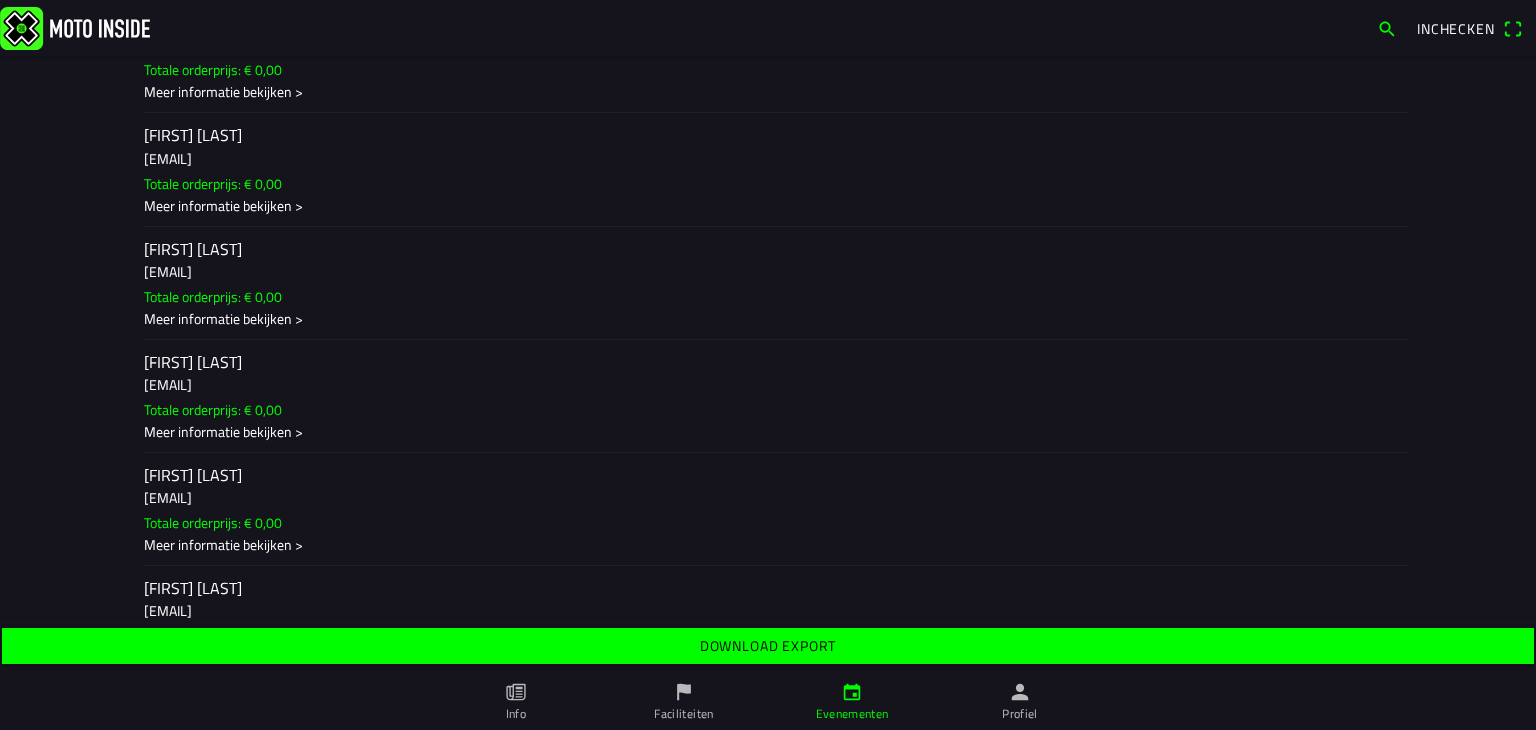click on "[EMAIL]" 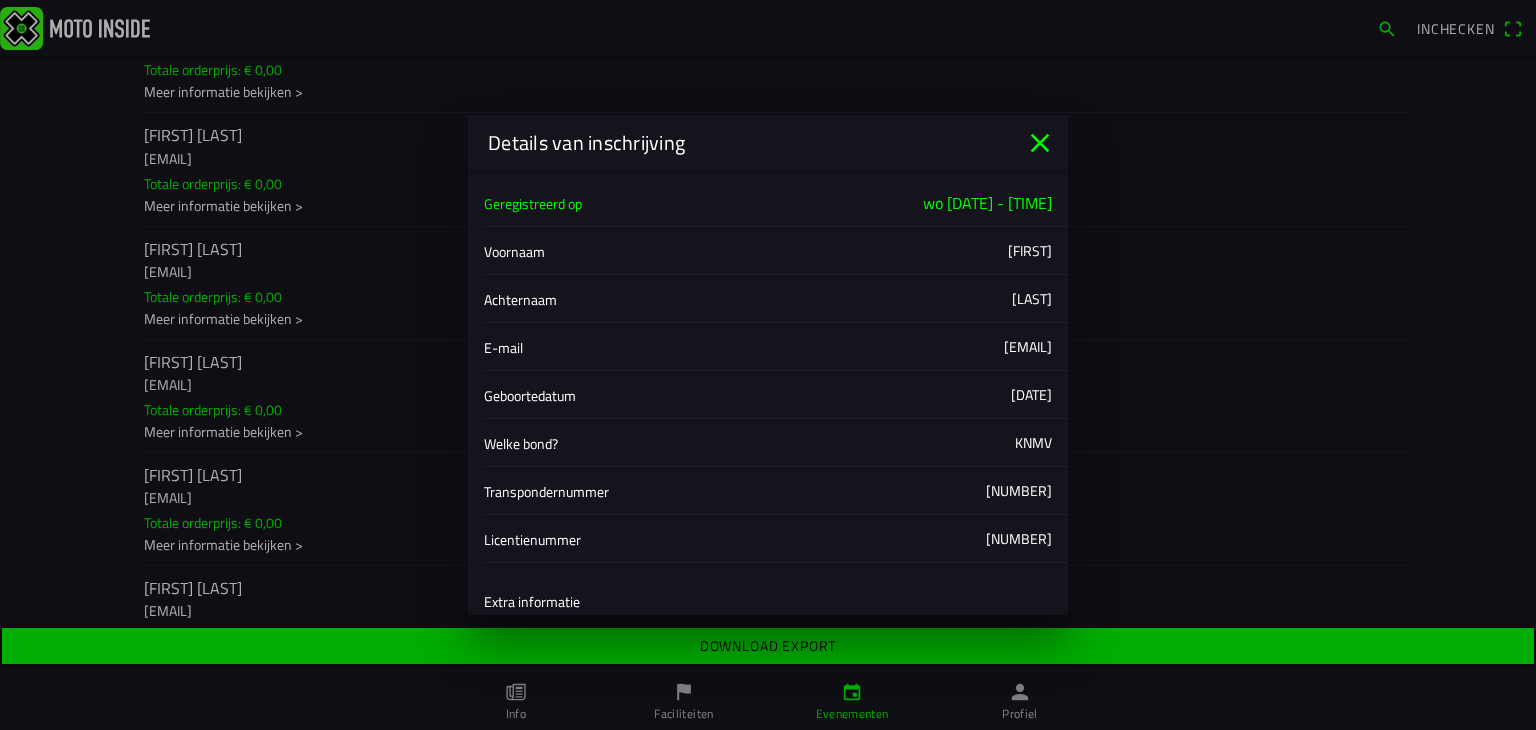 drag, startPoint x: 1036, startPoint y: 347, endPoint x: 930, endPoint y: 350, distance: 106.04244 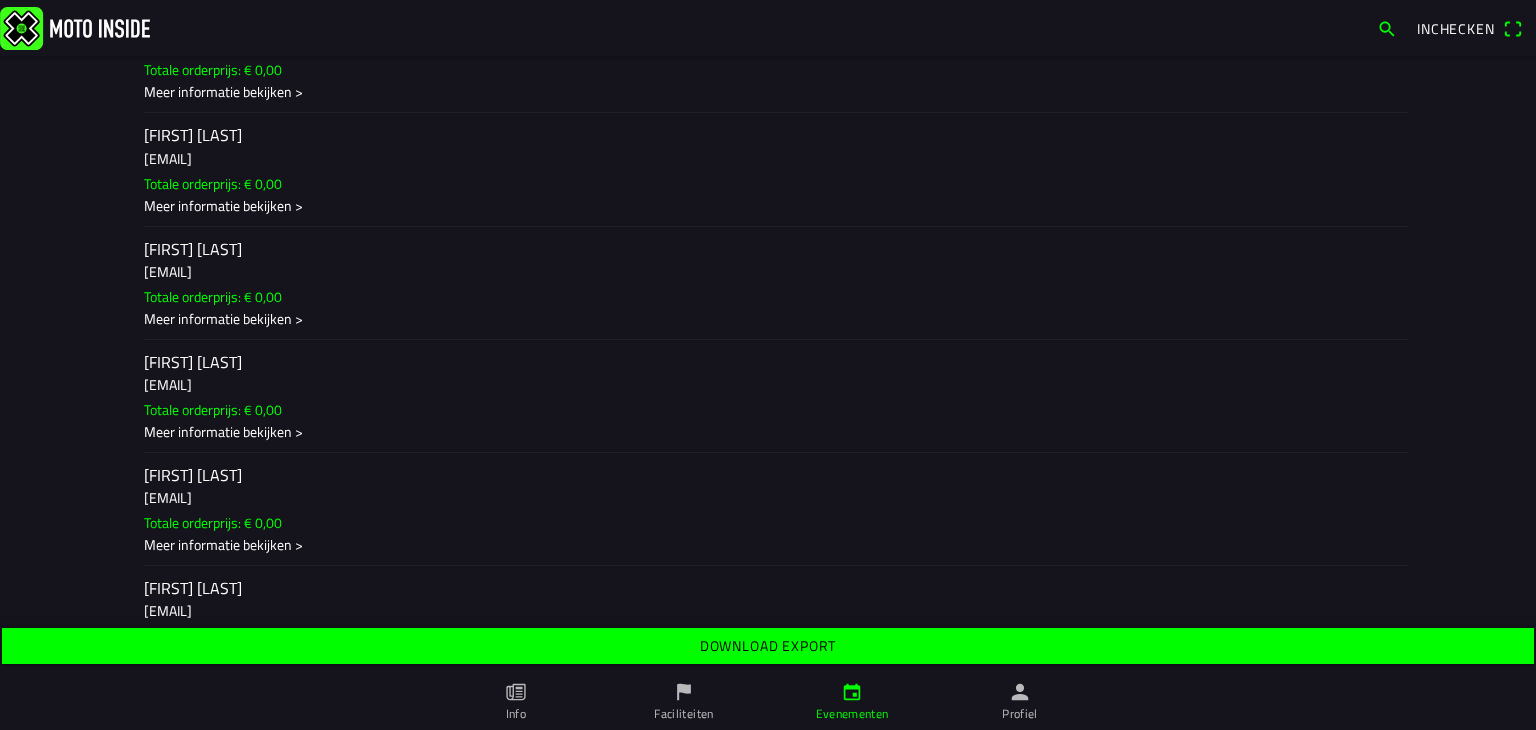 click on "[EMAIL]" 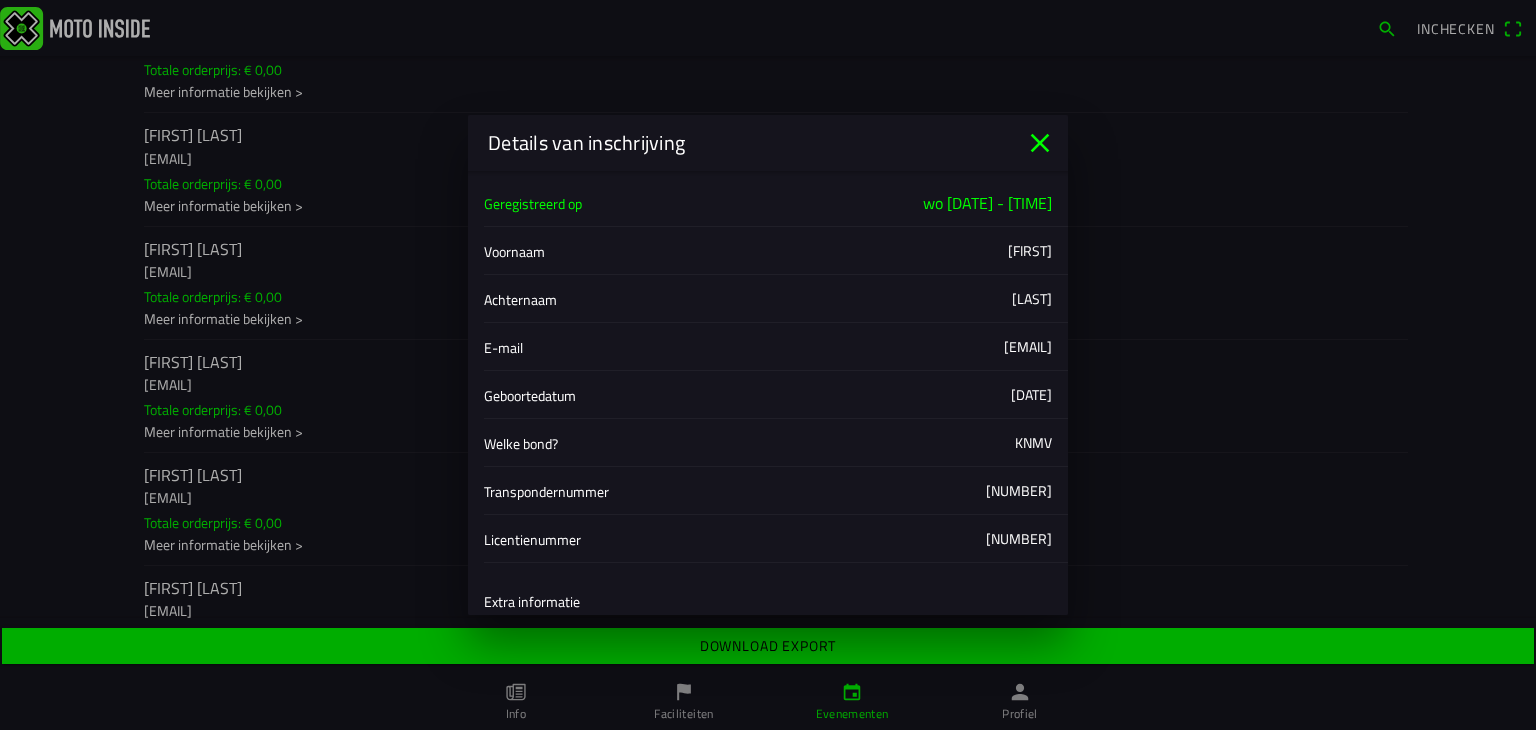 drag, startPoint x: 872, startPoint y: 349, endPoint x: 1033, endPoint y: 345, distance: 161.04968 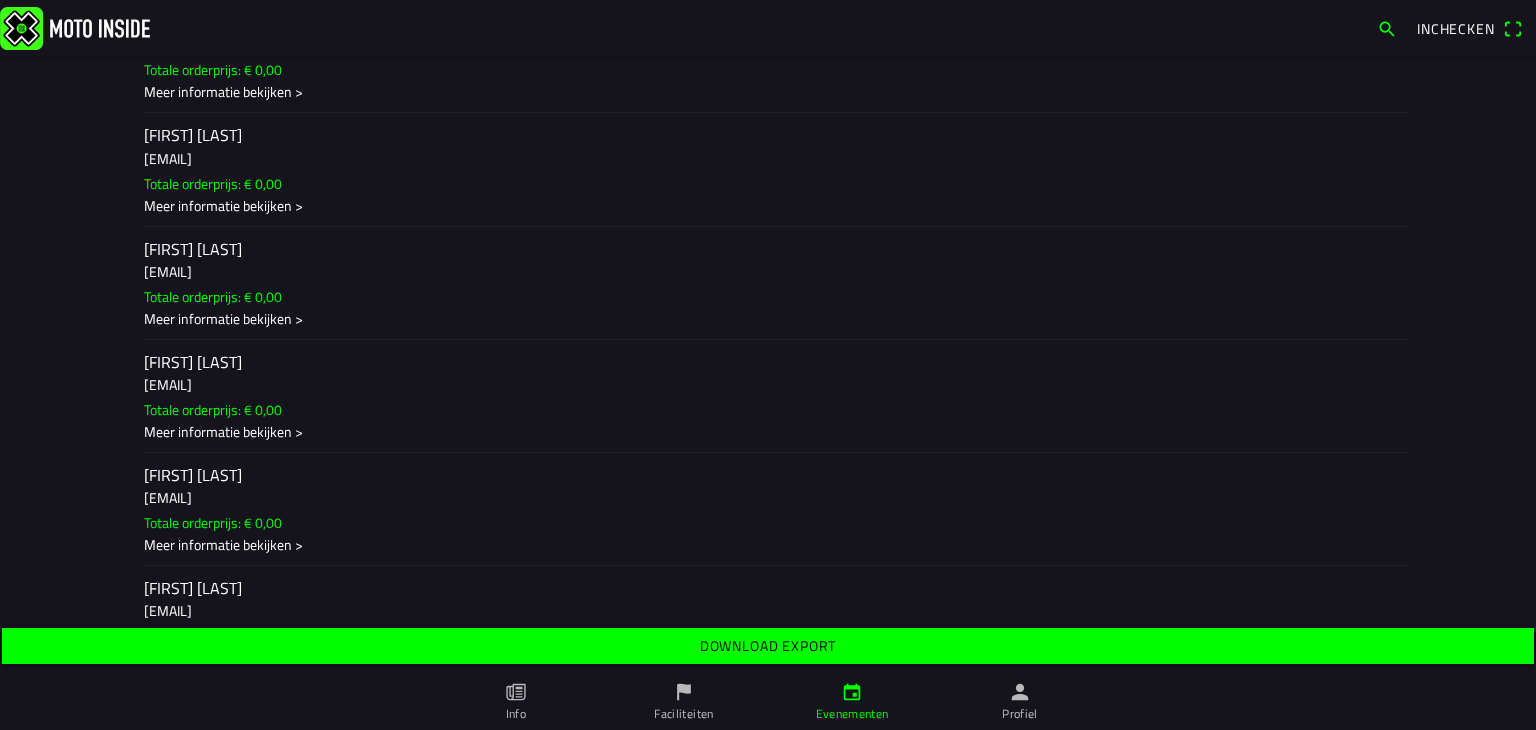click on "[FIRST] [LAST] [EMAIL]  Totale orderprijs: € 0,00  Meer informatie bekijken >" 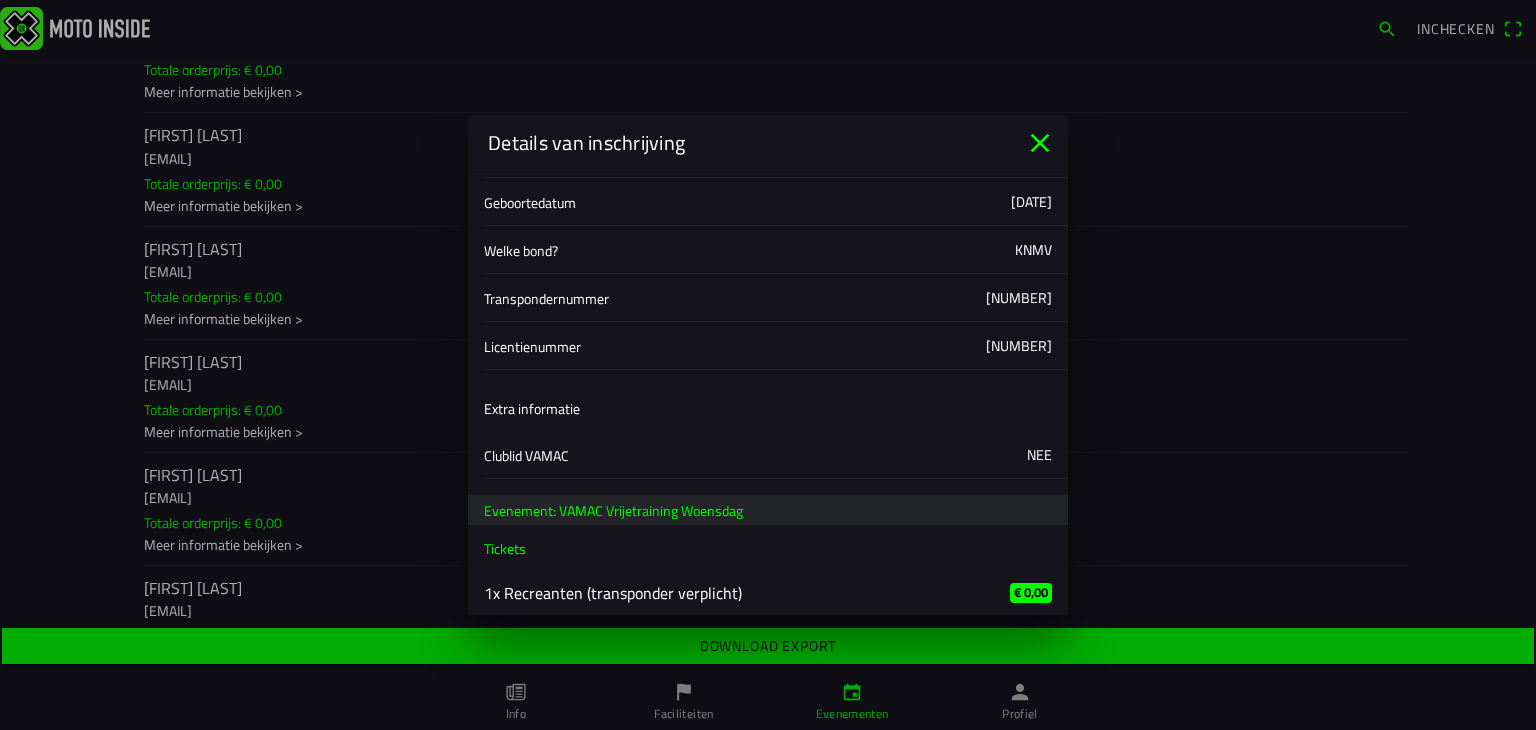 scroll, scrollTop: 203, scrollLeft: 0, axis: vertical 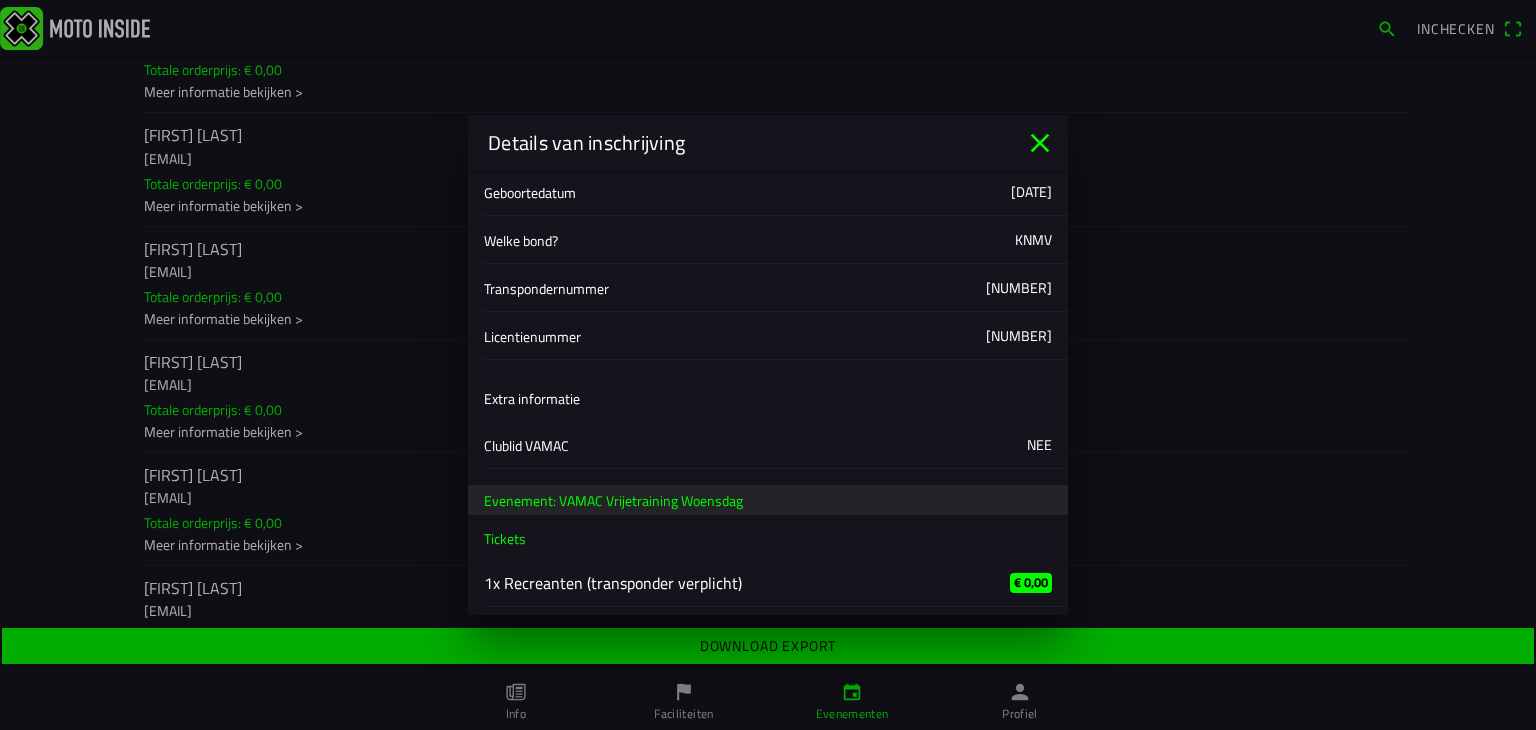 click 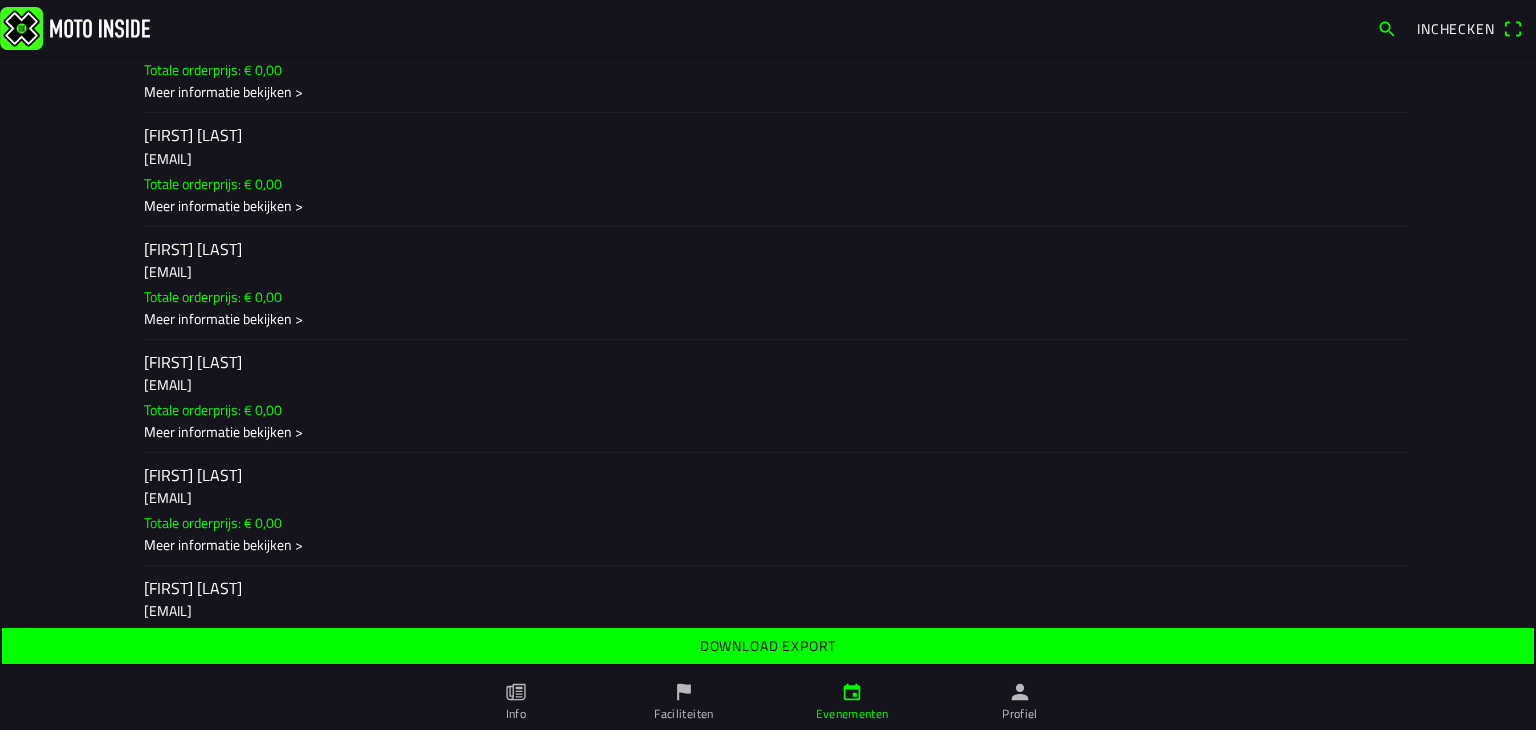 click on "[EMAIL]" 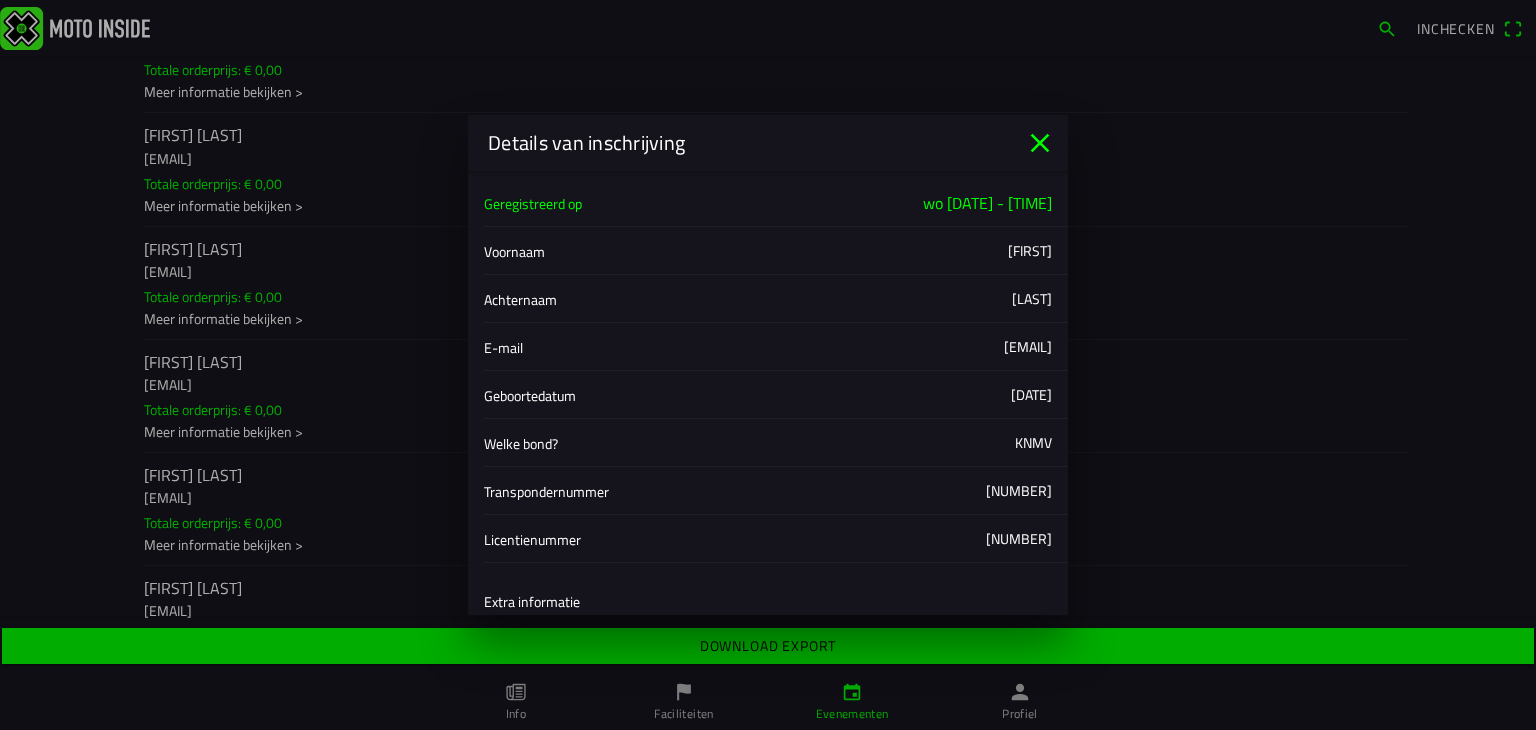 scroll, scrollTop: 203, scrollLeft: 0, axis: vertical 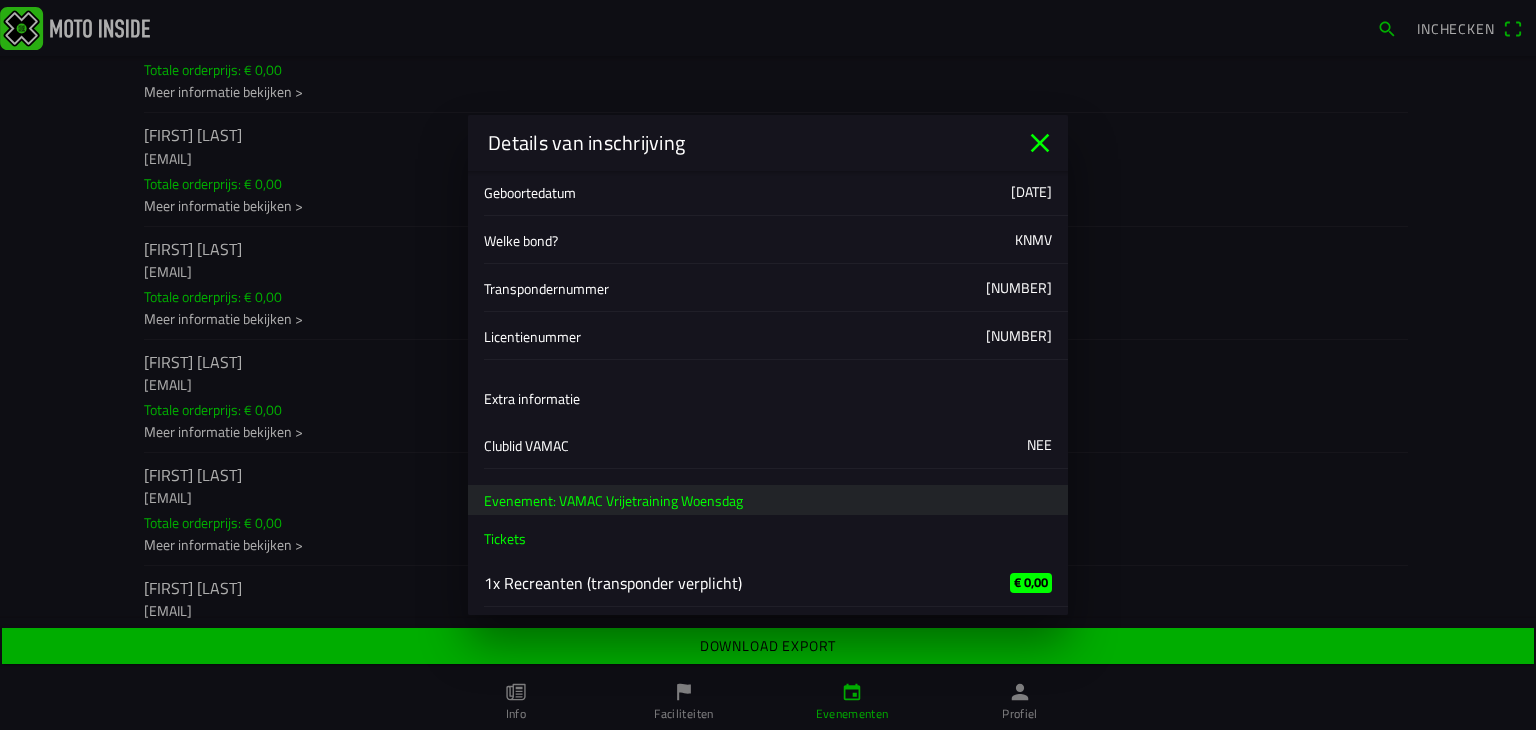 click 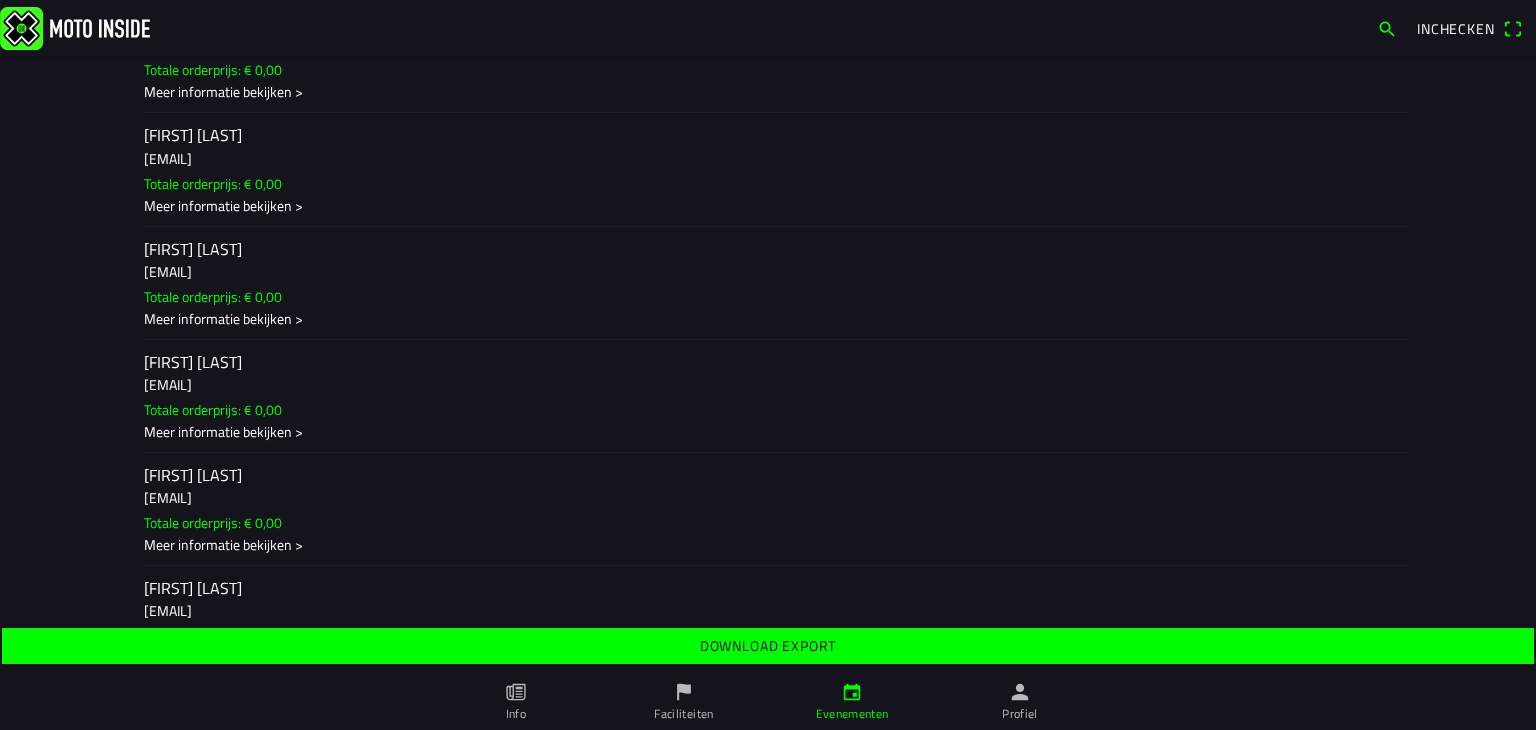 click on "[EMAIL]" 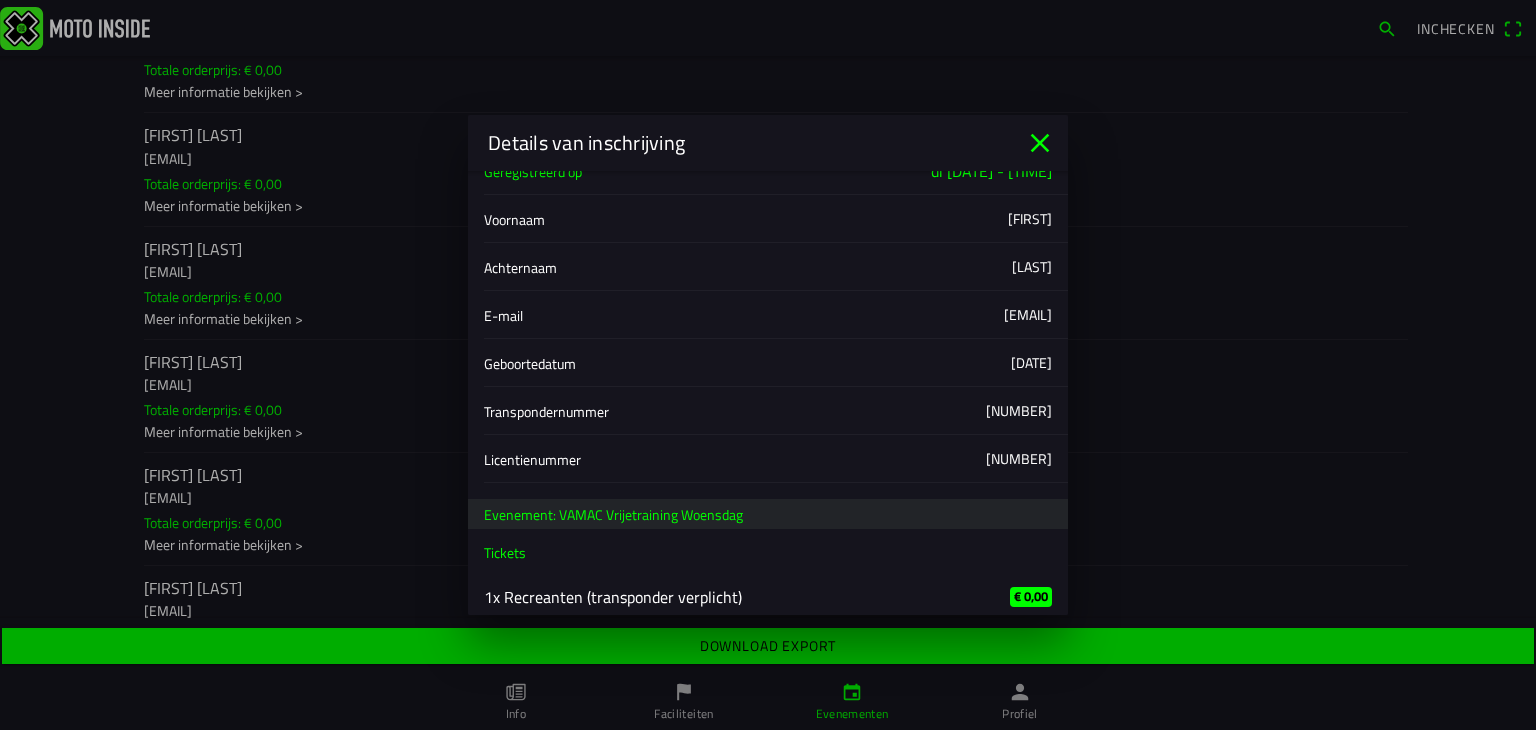 scroll, scrollTop: 46, scrollLeft: 0, axis: vertical 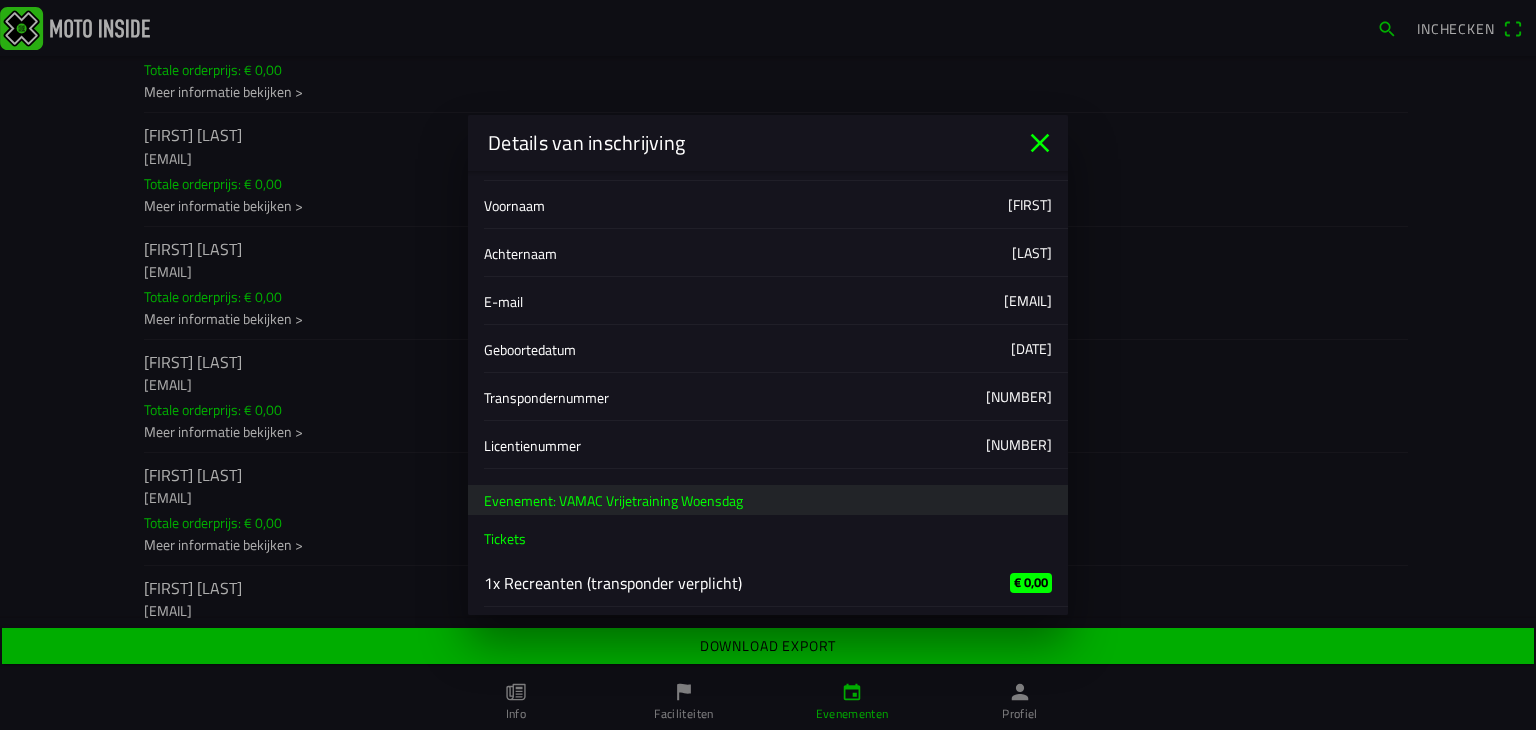 click 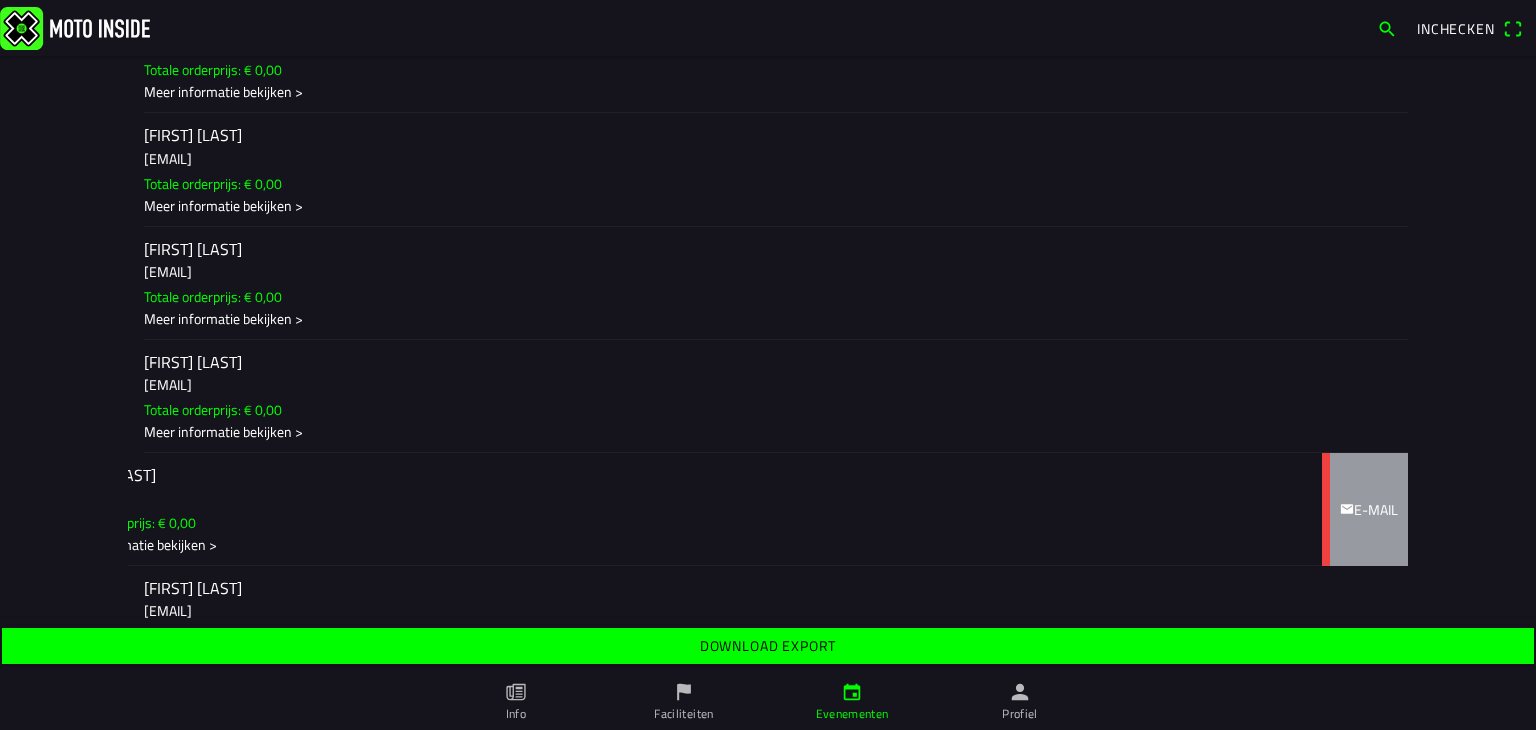 drag, startPoint x: 639, startPoint y: 510, endPoint x: 296, endPoint y: 511, distance: 343.00146 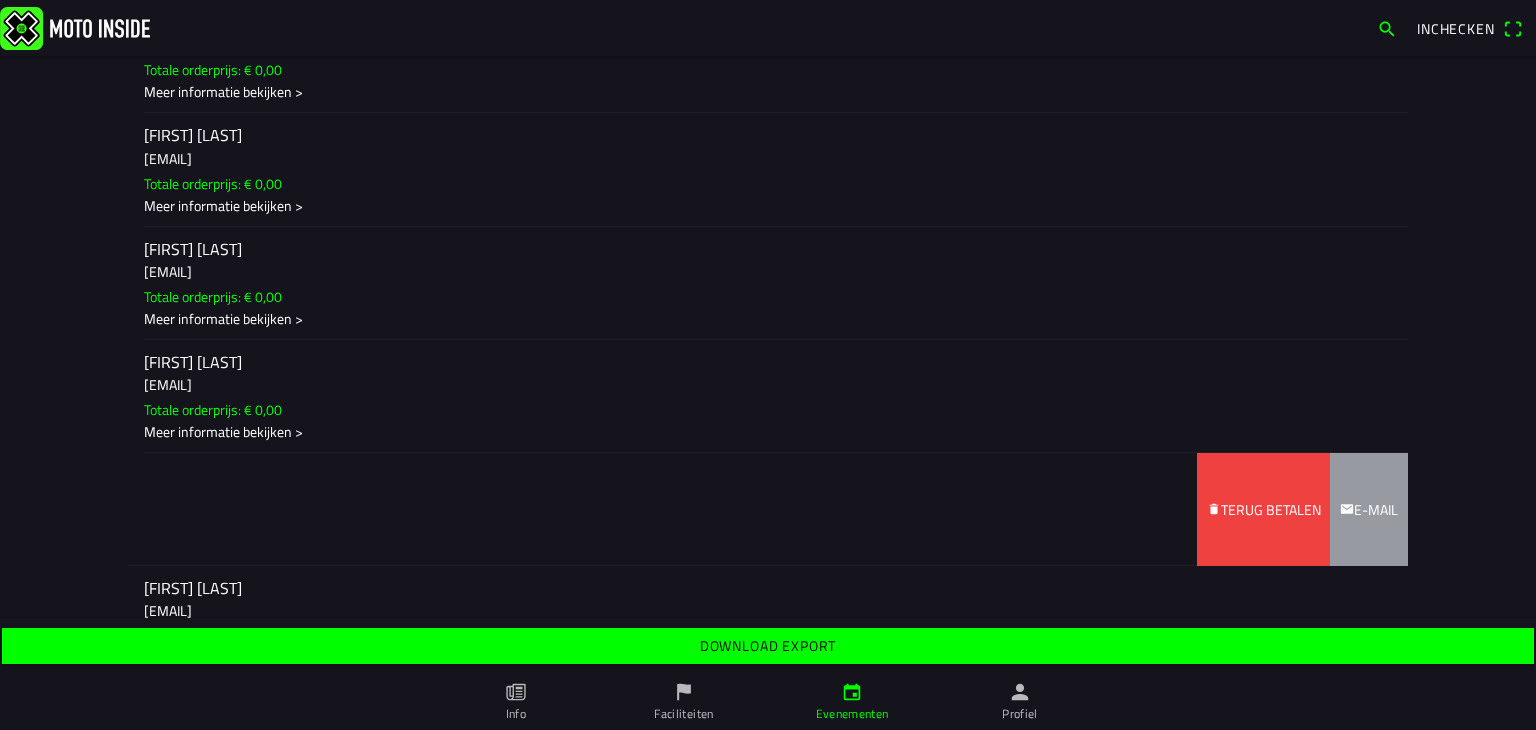 click on "Terug betalen" 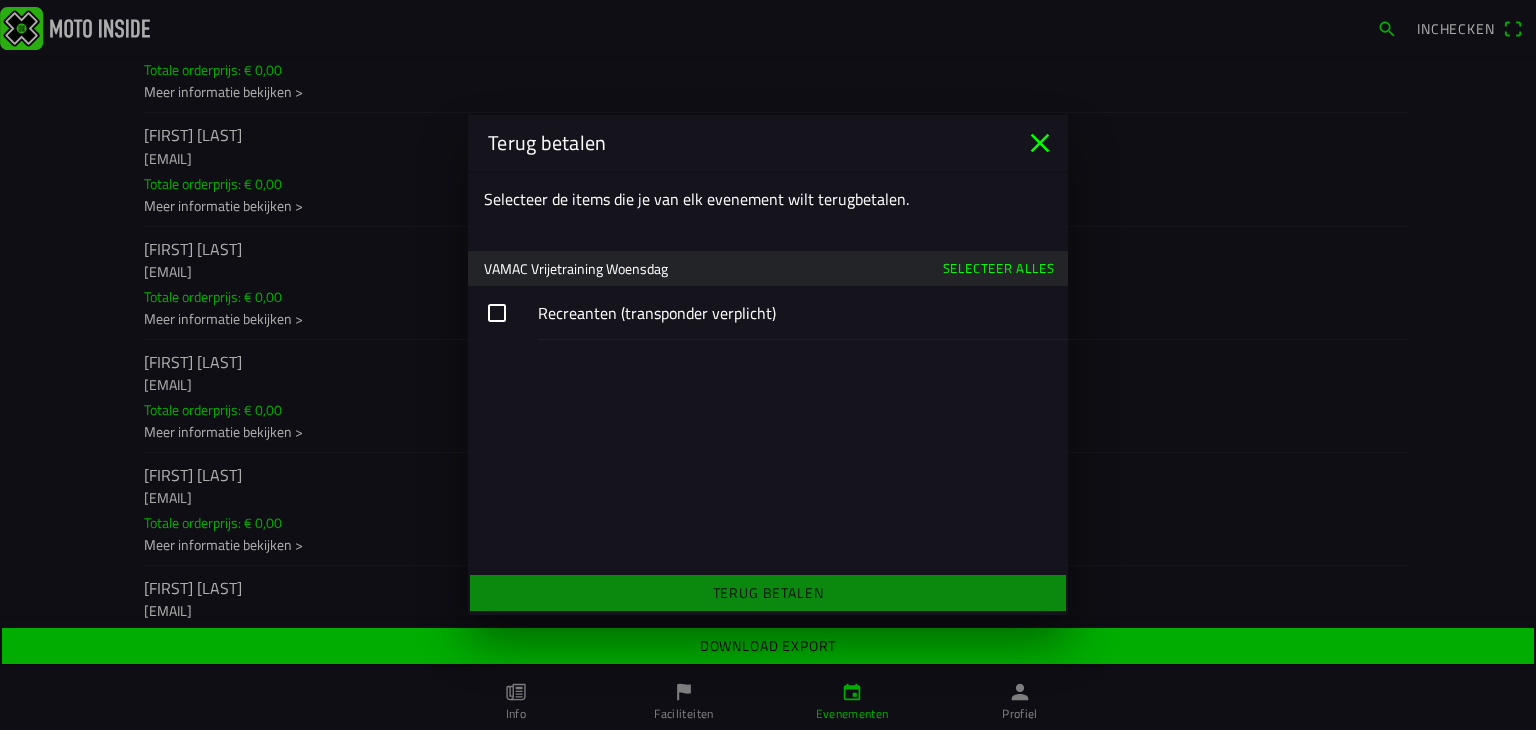 click 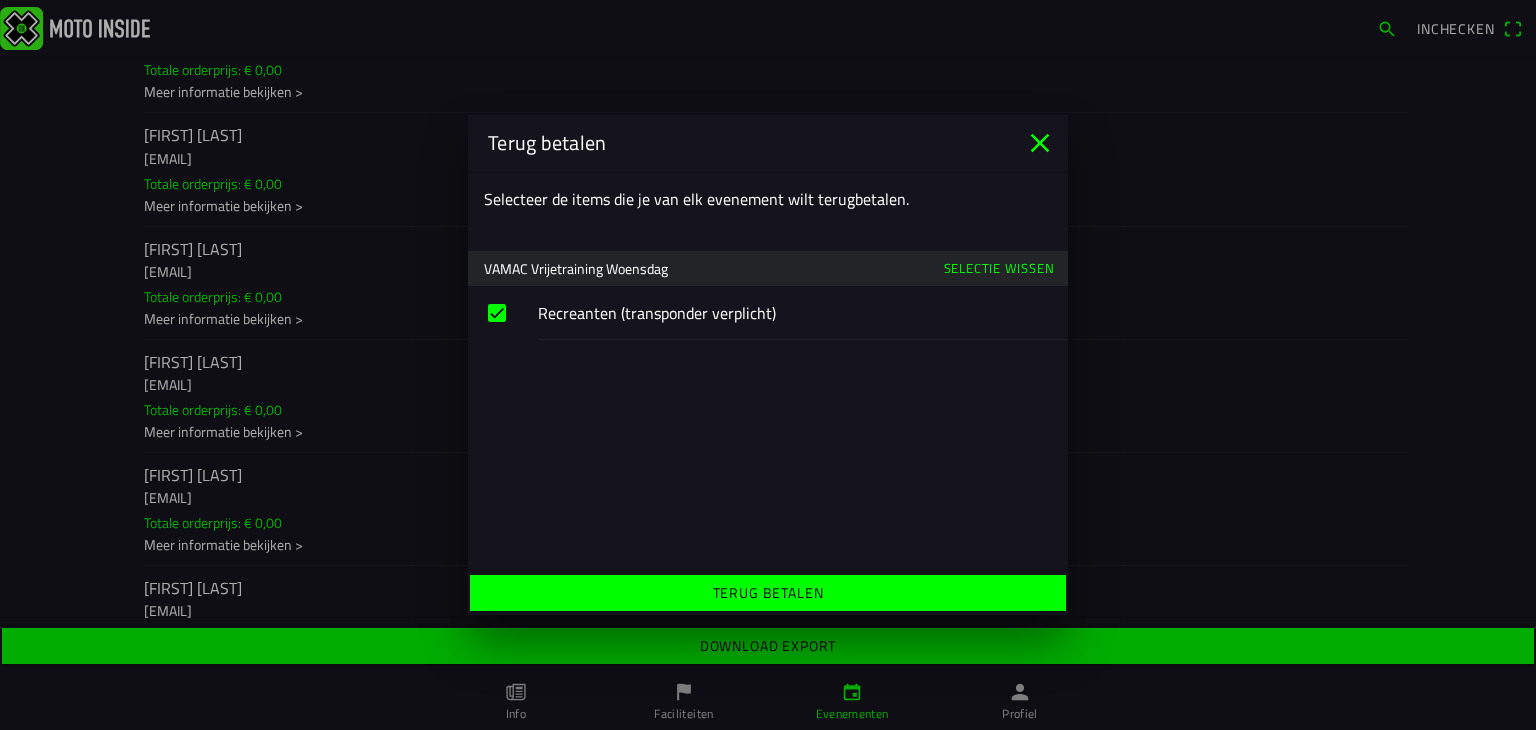 click on "Terug betalen" 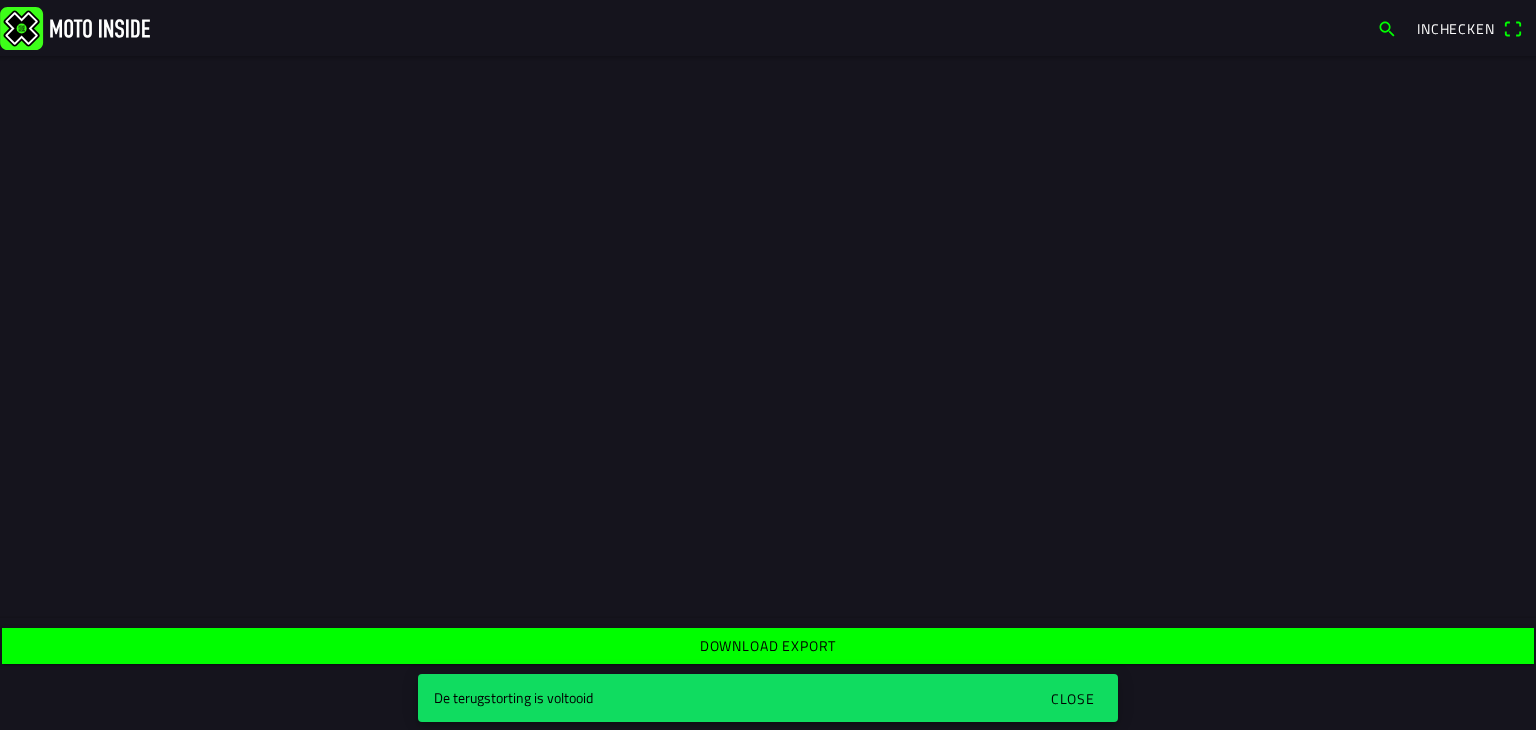scroll, scrollTop: 1300, scrollLeft: 0, axis: vertical 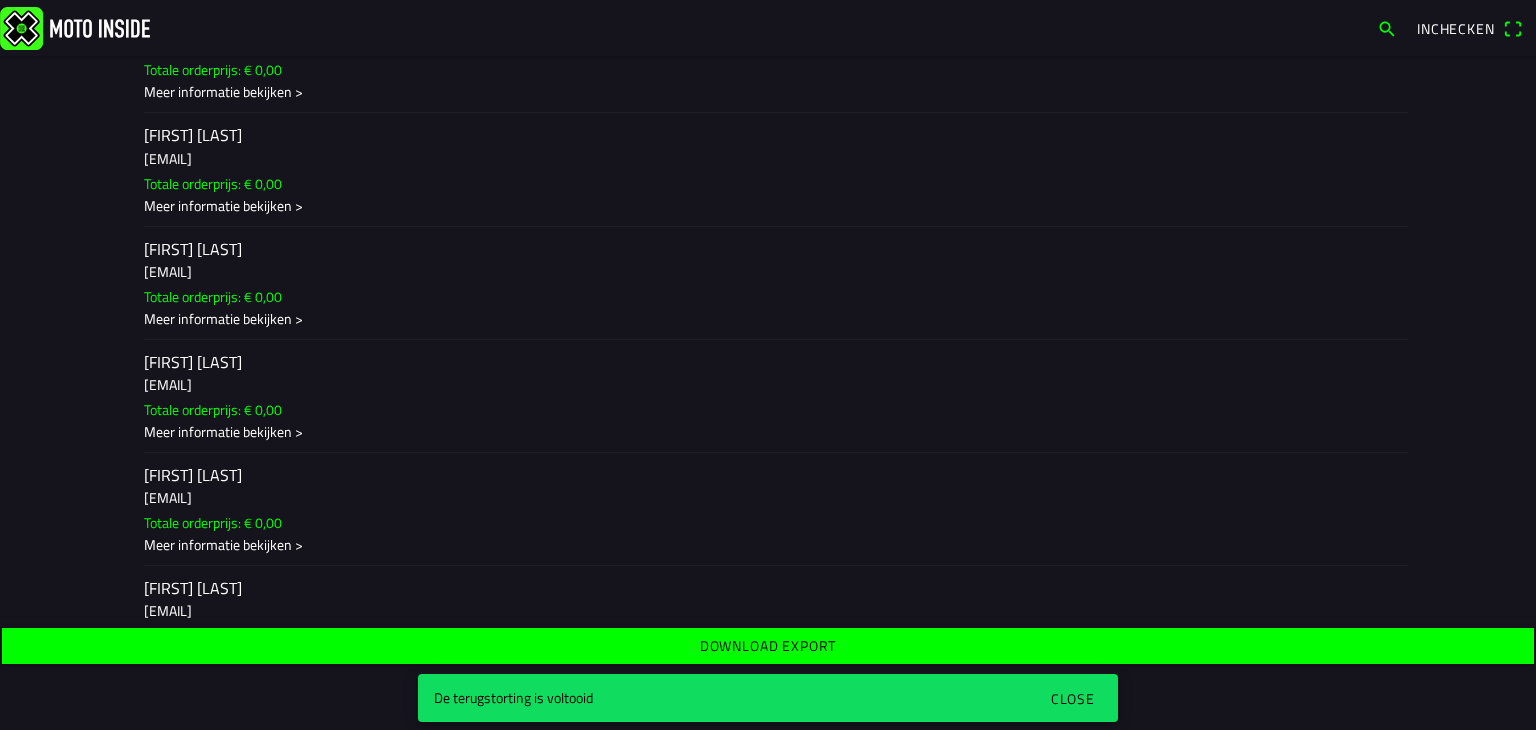click on "Close" at bounding box center [1073, 698] 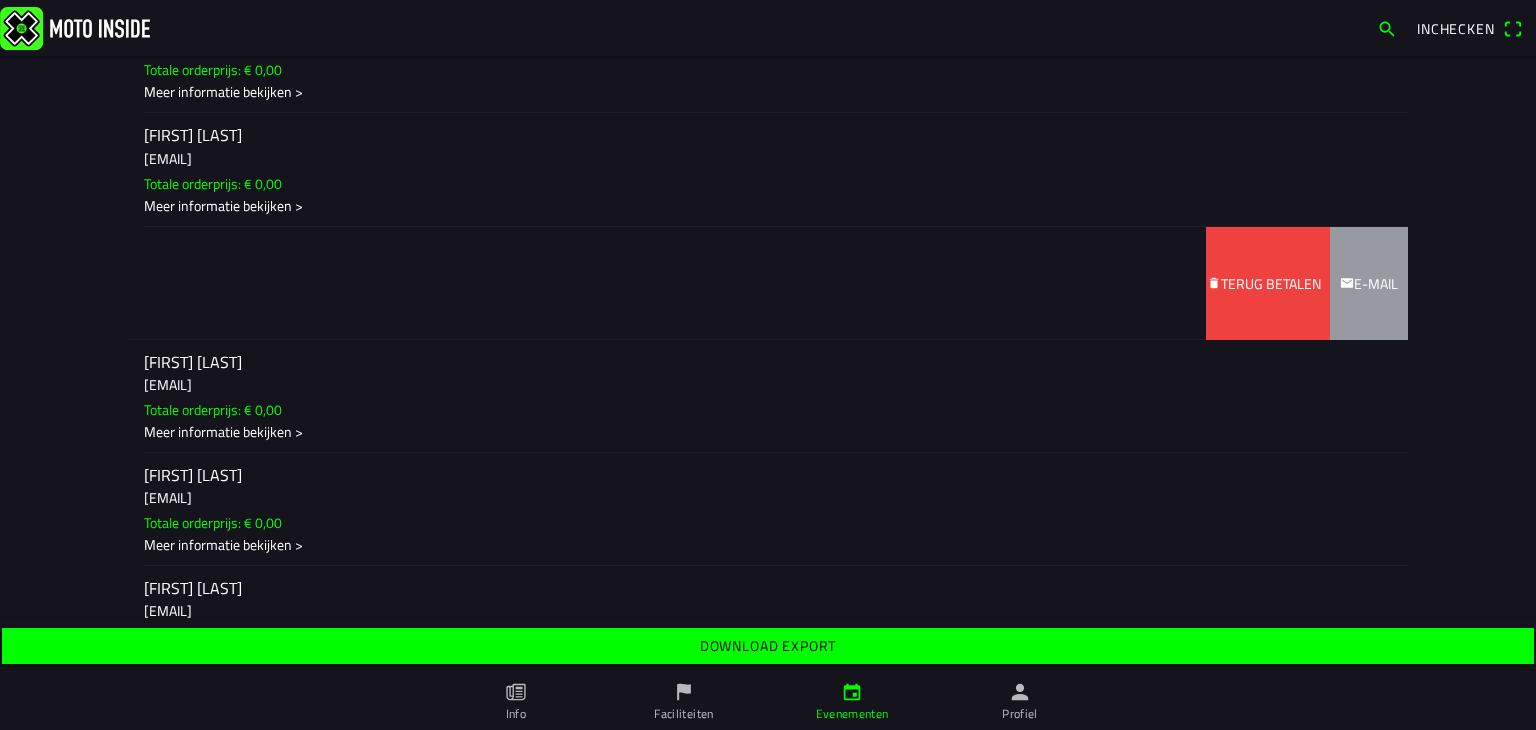 drag, startPoint x: 388, startPoint y: 296, endPoint x: 148, endPoint y: 288, distance: 240.1333 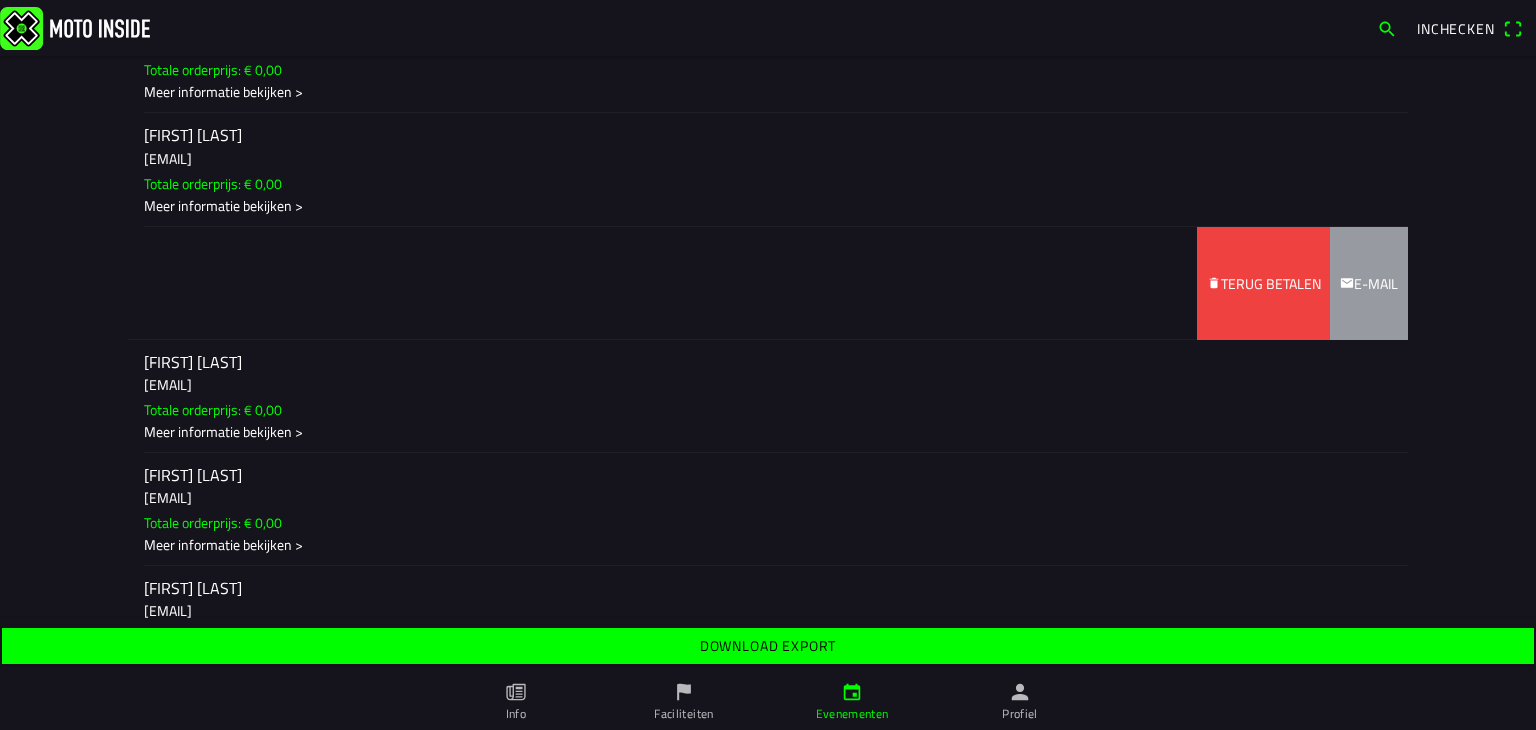 click on "Terug betalen" 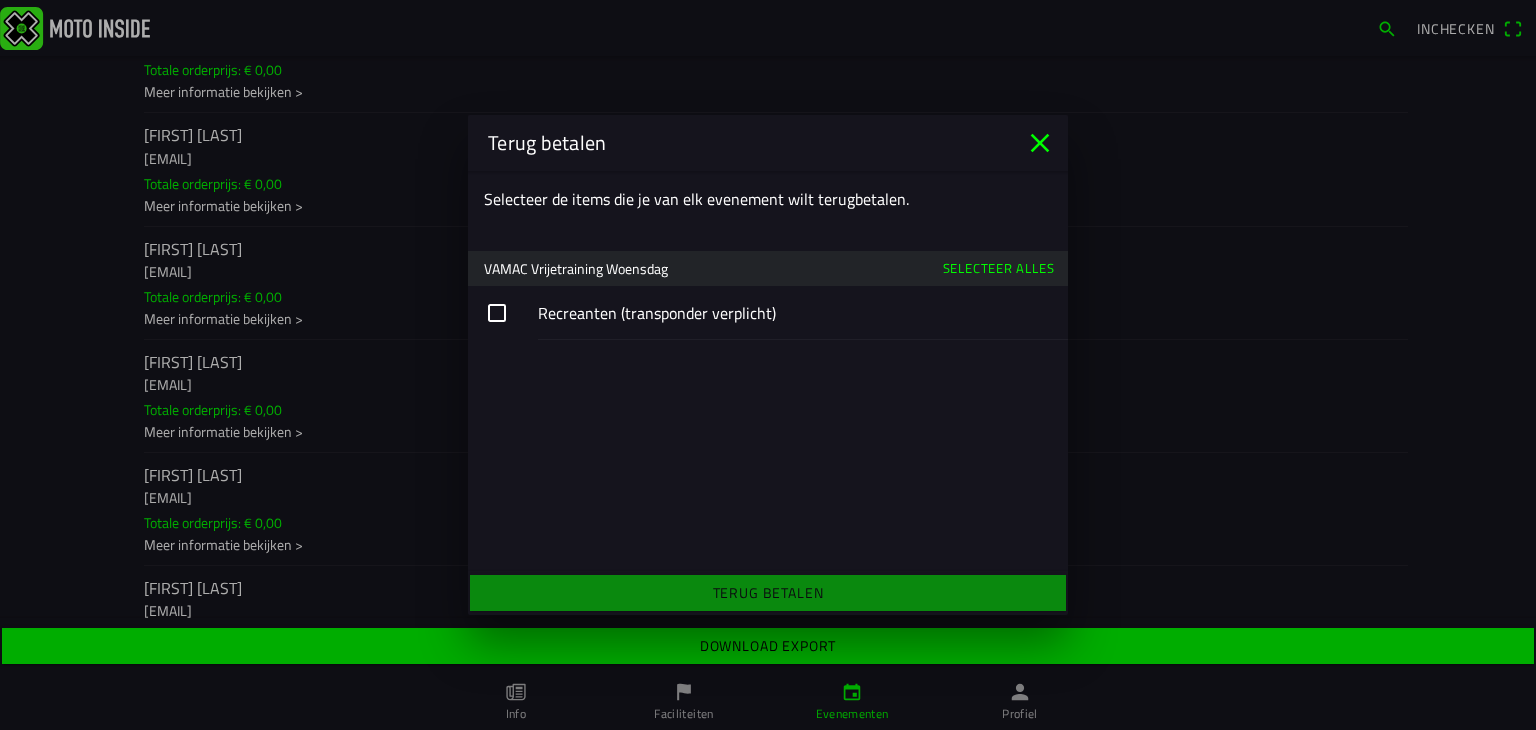 click 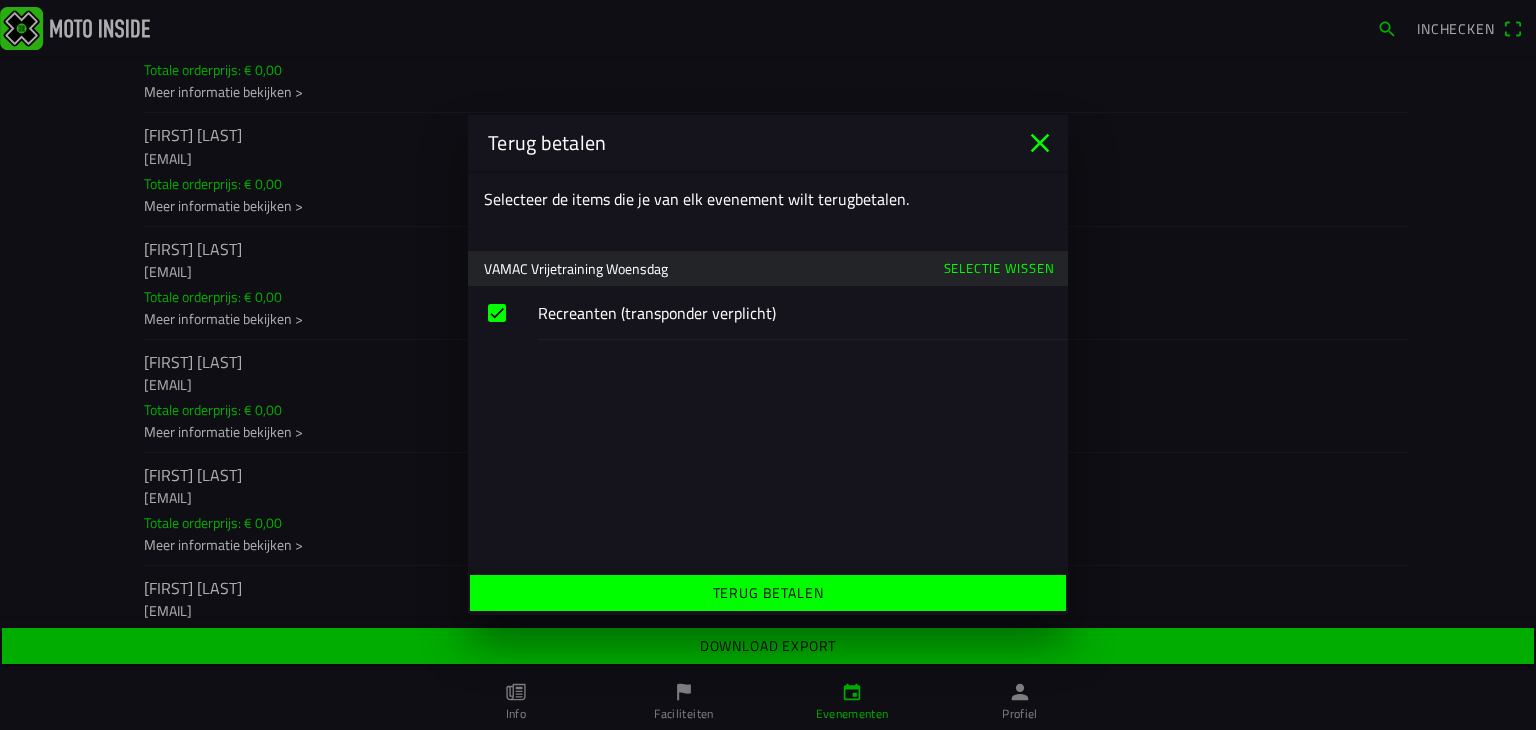 click on "Terug betalen" 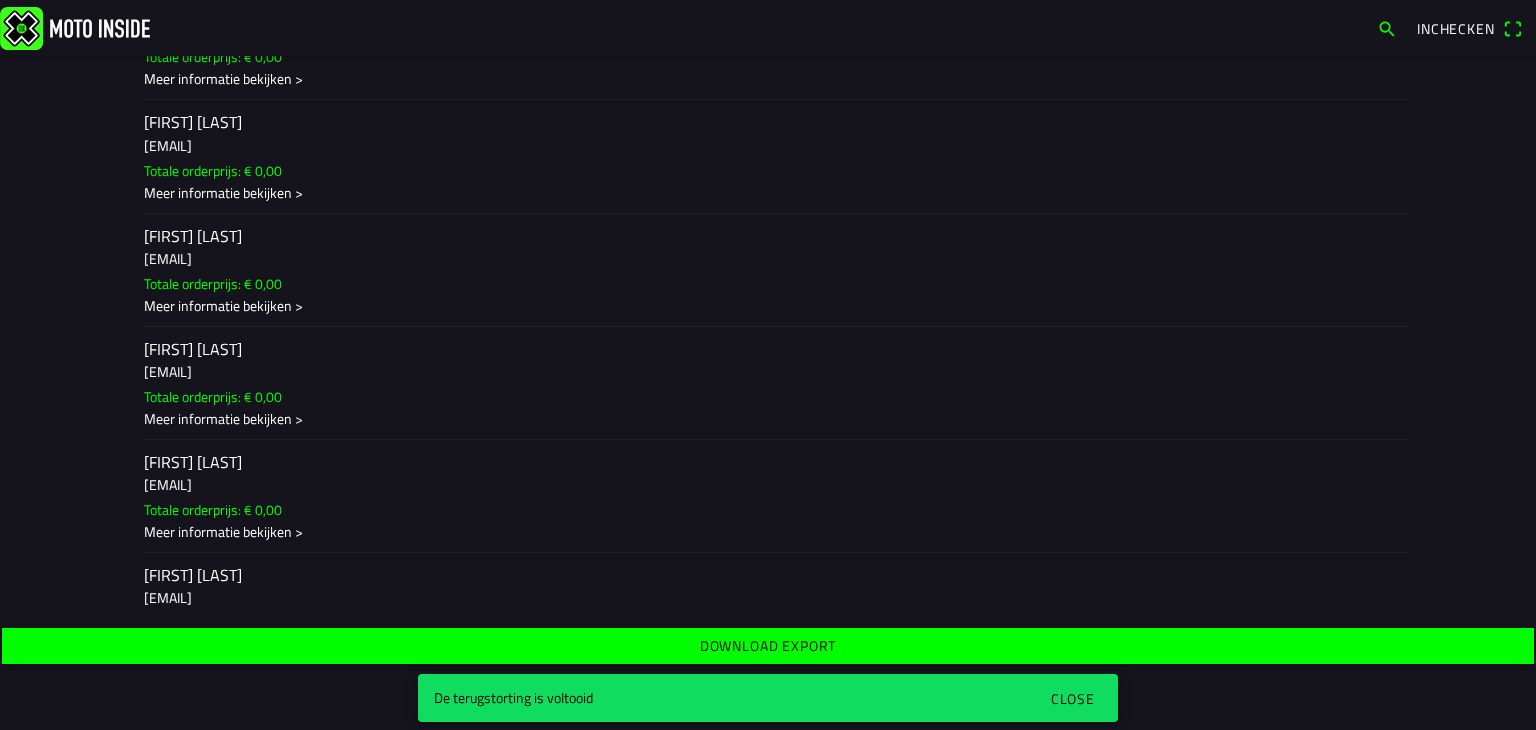 scroll, scrollTop: 1300, scrollLeft: 0, axis: vertical 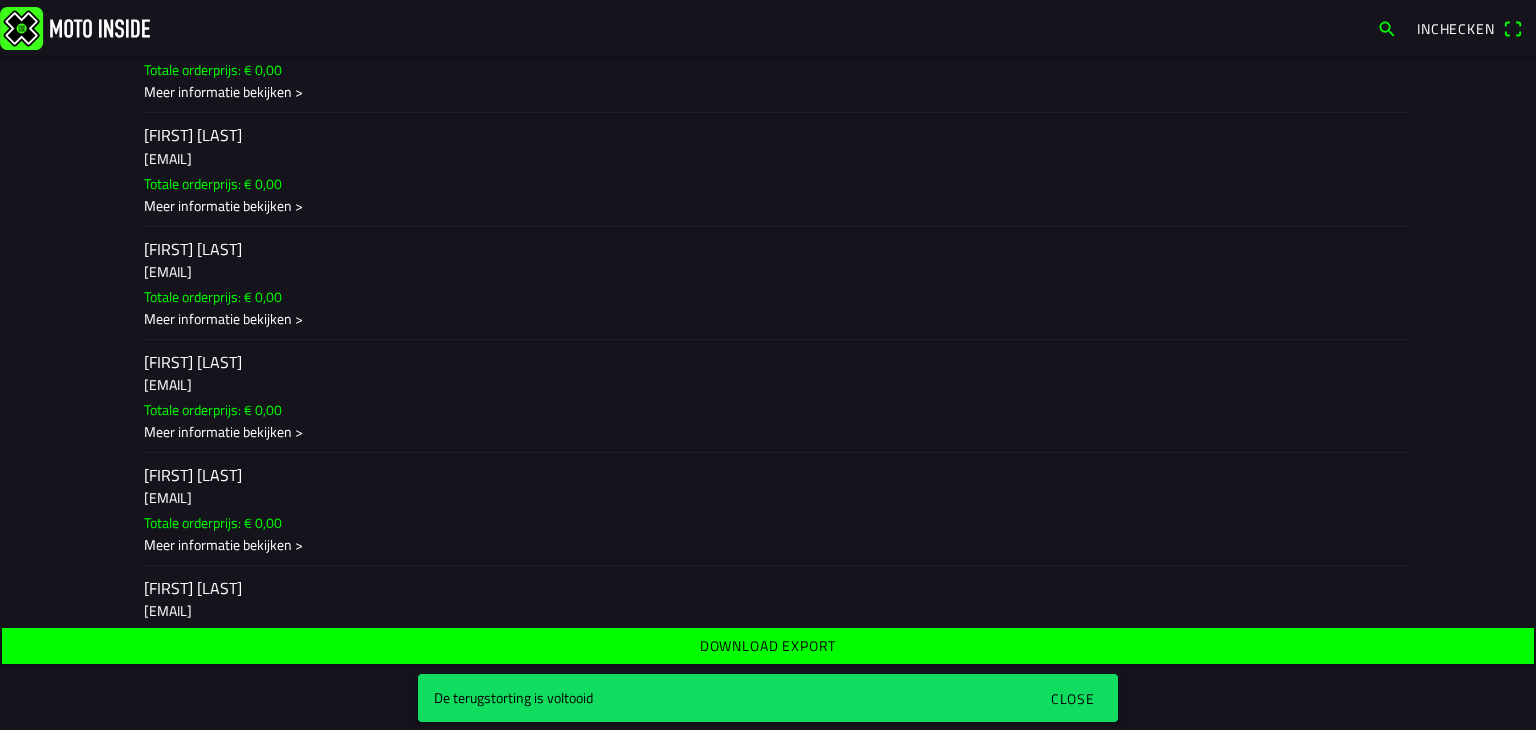 click on "Close" at bounding box center [1073, 698] 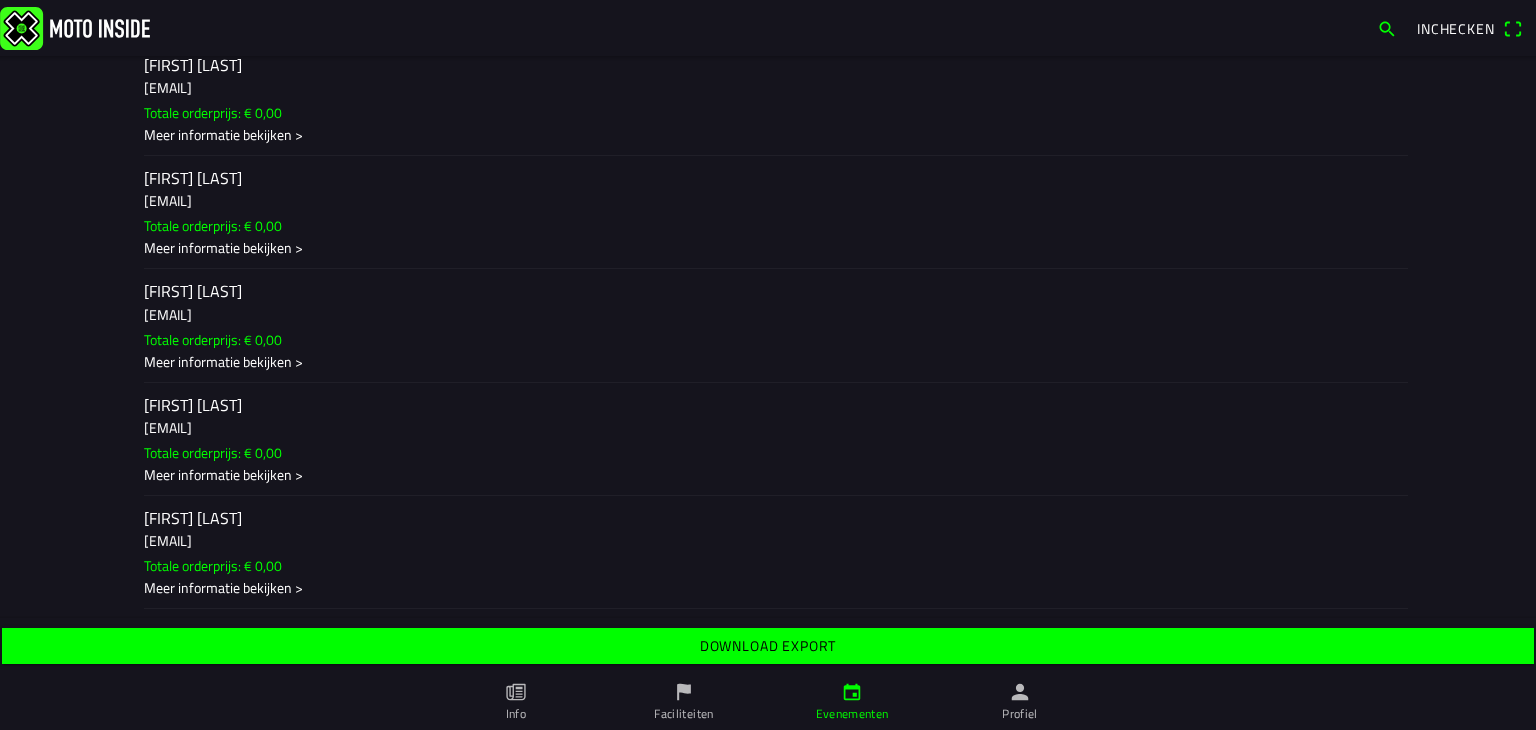 scroll, scrollTop: 3600, scrollLeft: 0, axis: vertical 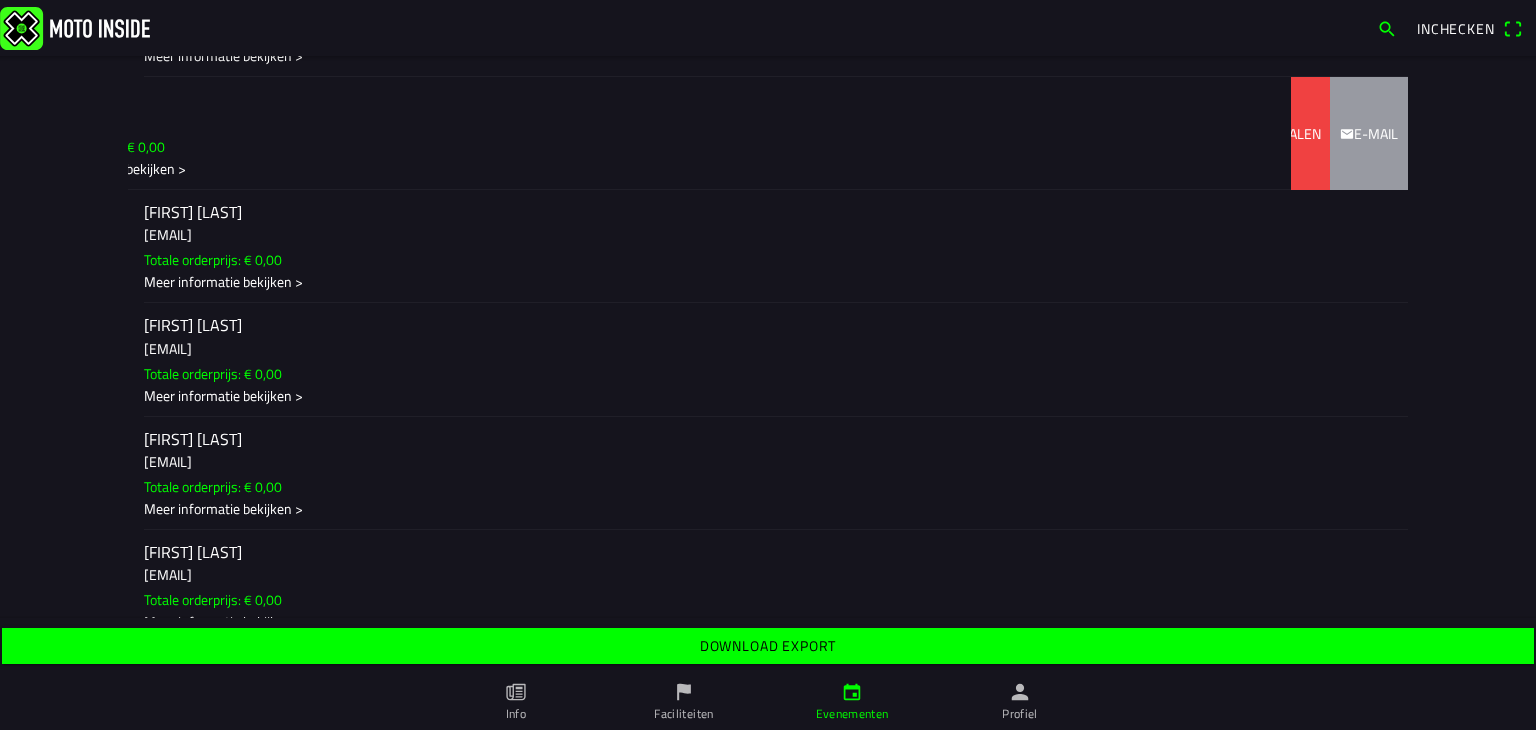 drag, startPoint x: 348, startPoint y: 187, endPoint x: 208, endPoint y: 190, distance: 140.03214 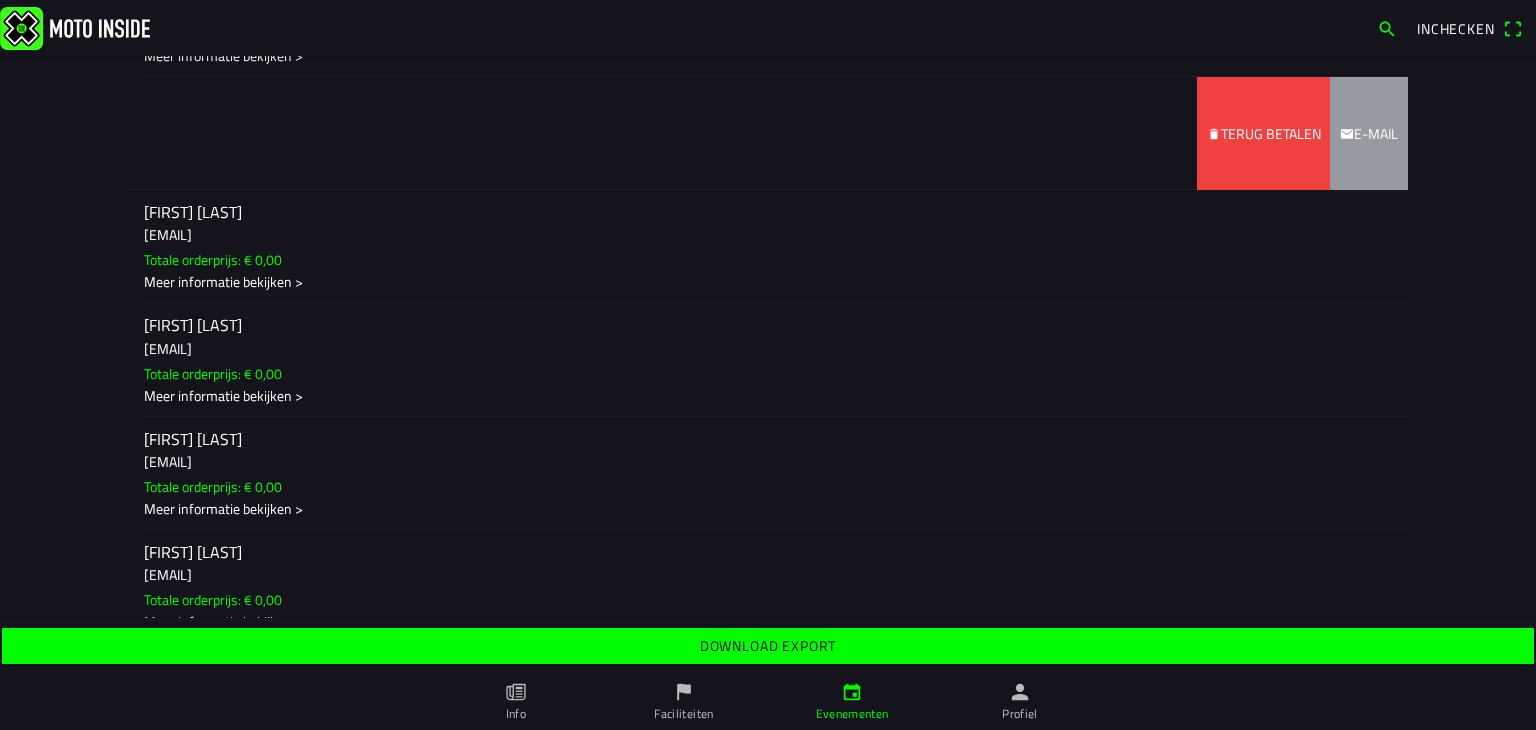 click on "Terug betalen" 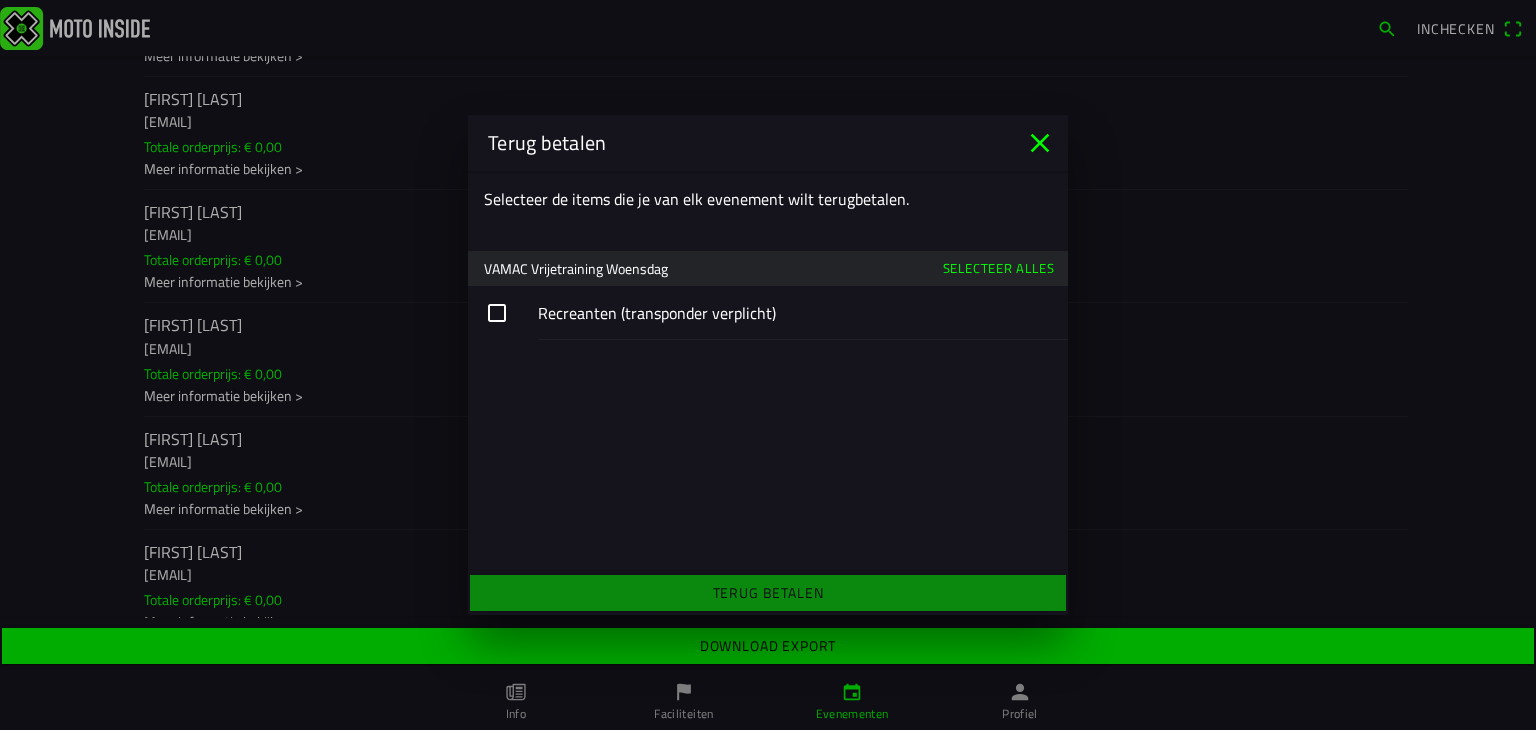 click 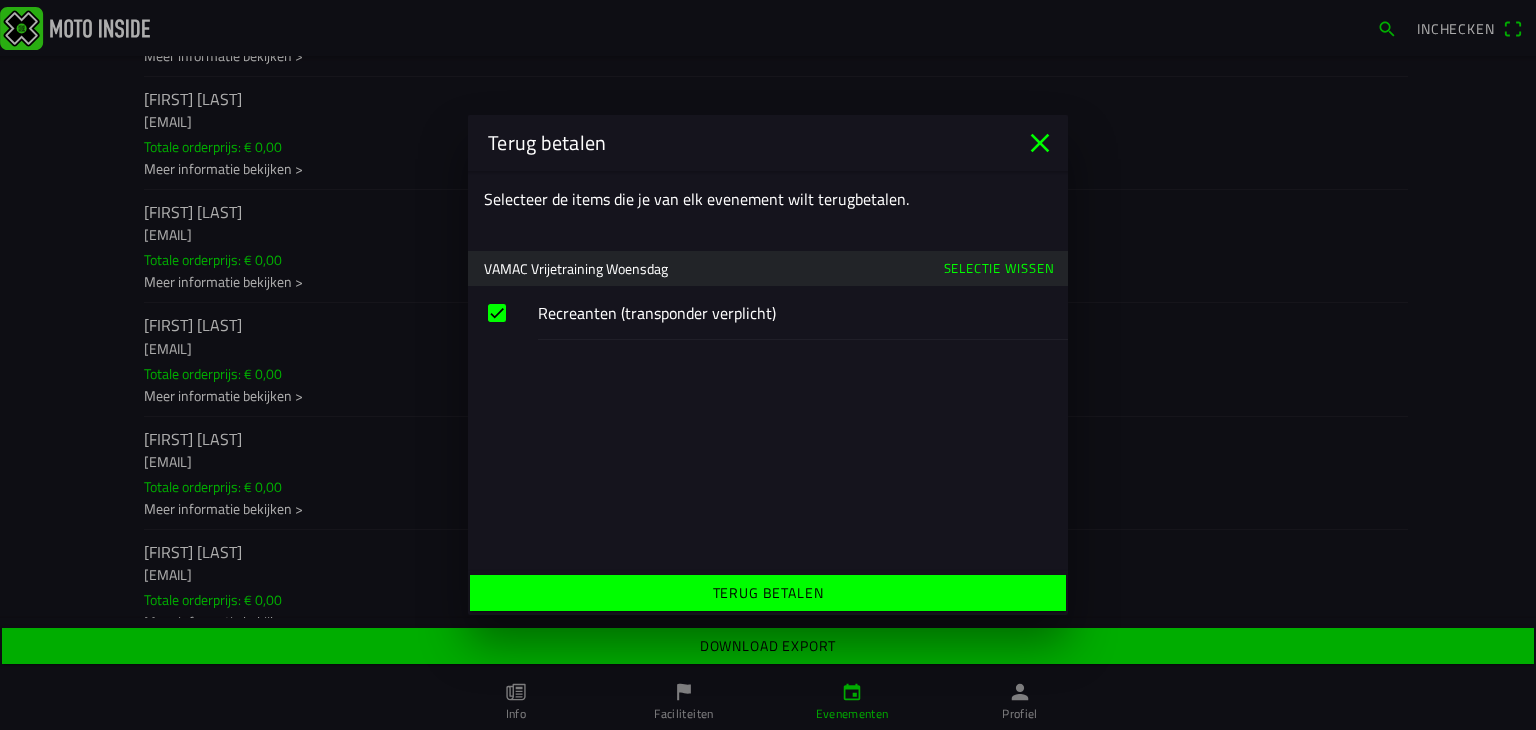 click on "Terug betalen" 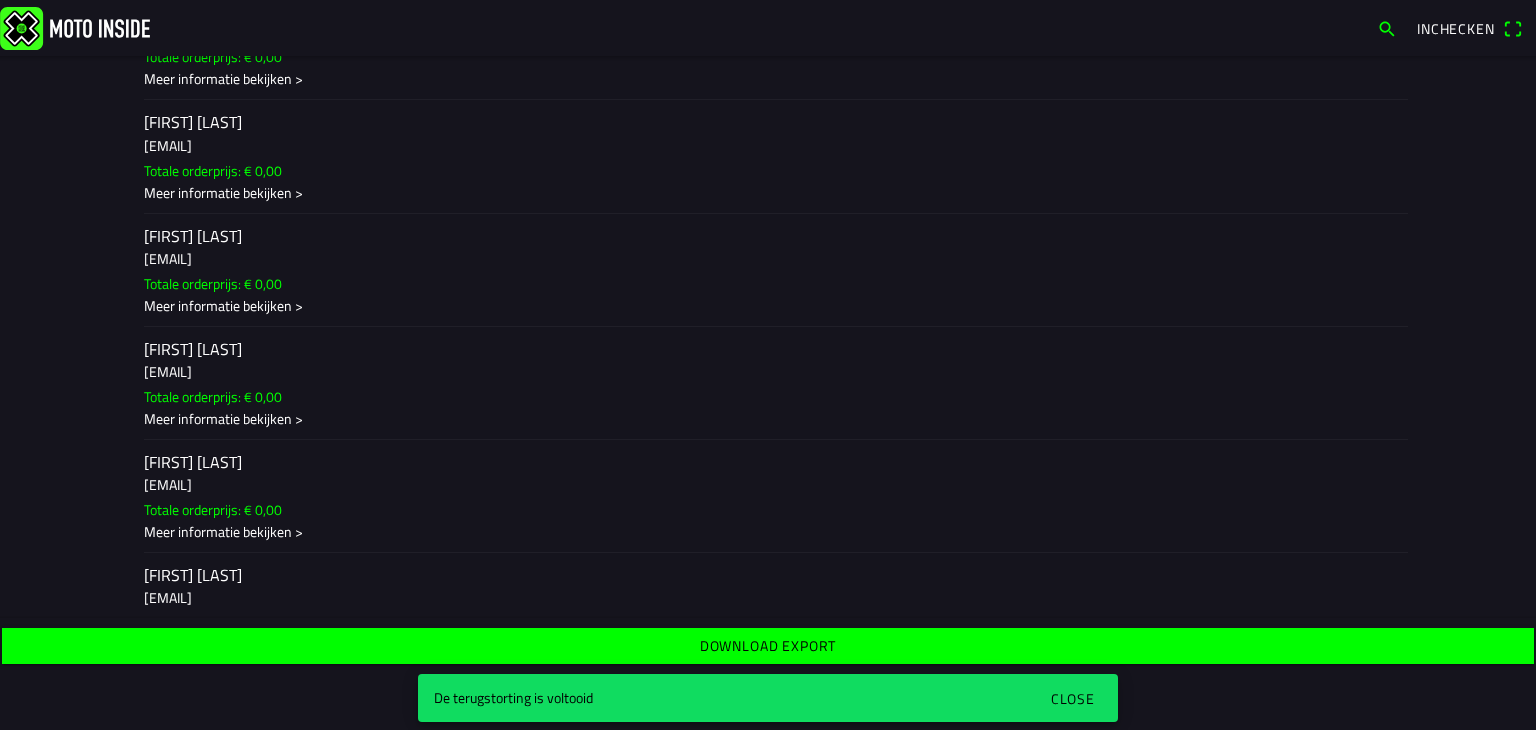 scroll, scrollTop: 3600, scrollLeft: 0, axis: vertical 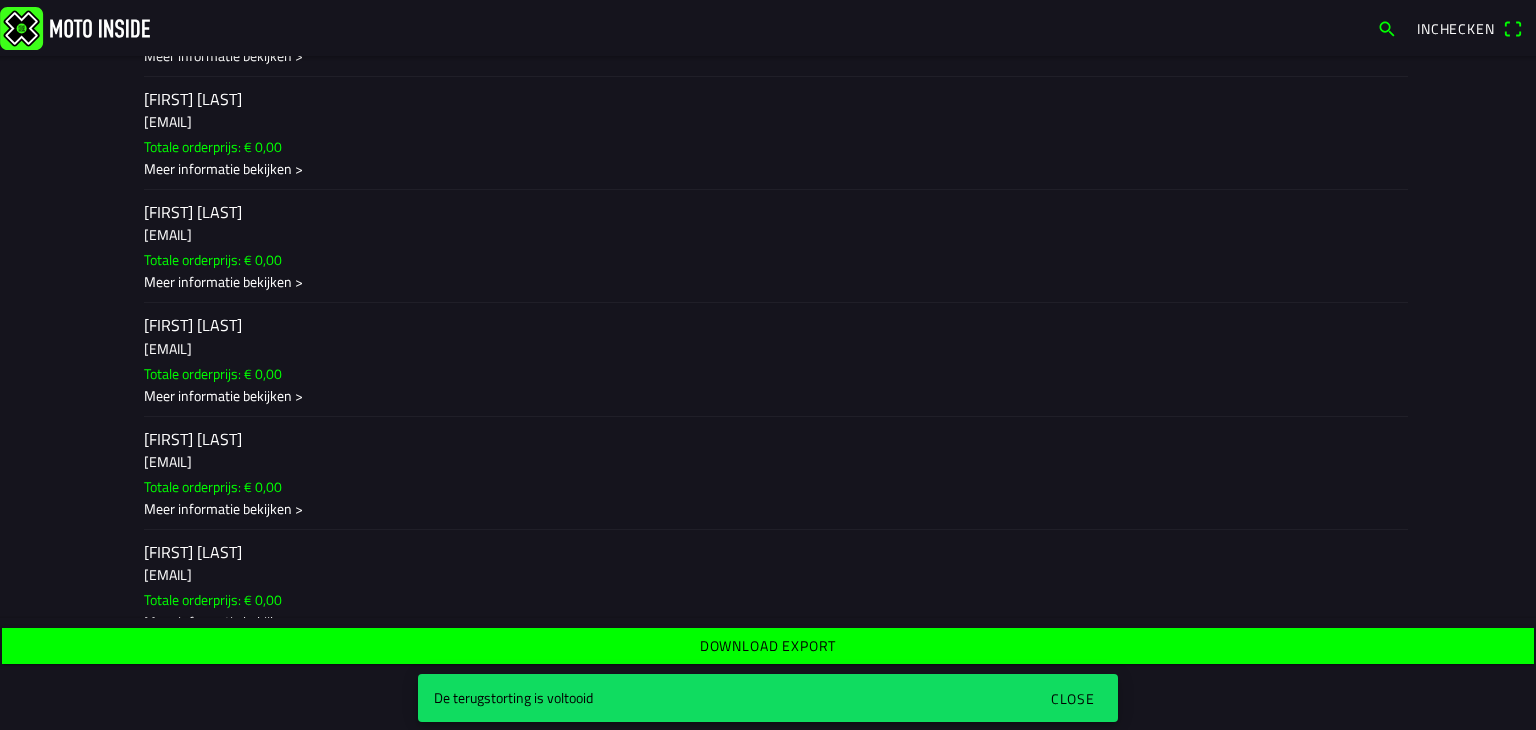 click on "Close" at bounding box center [1073, 698] 